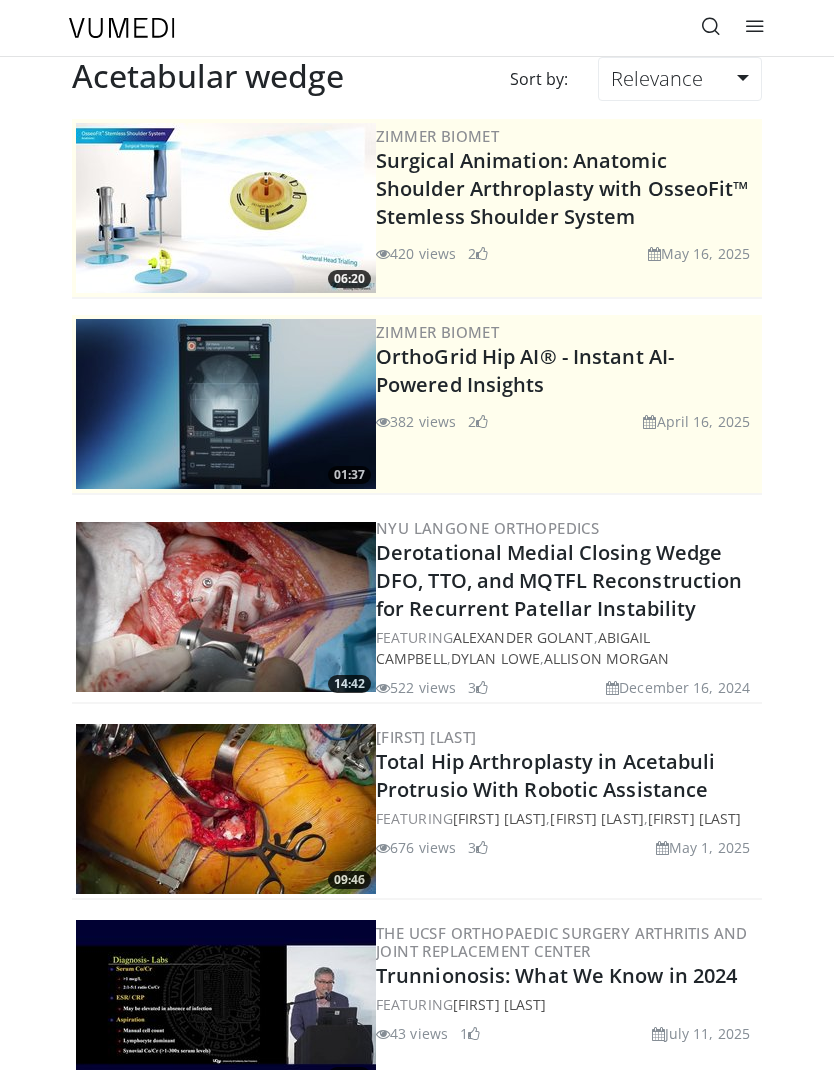 scroll, scrollTop: 1159, scrollLeft: 0, axis: vertical 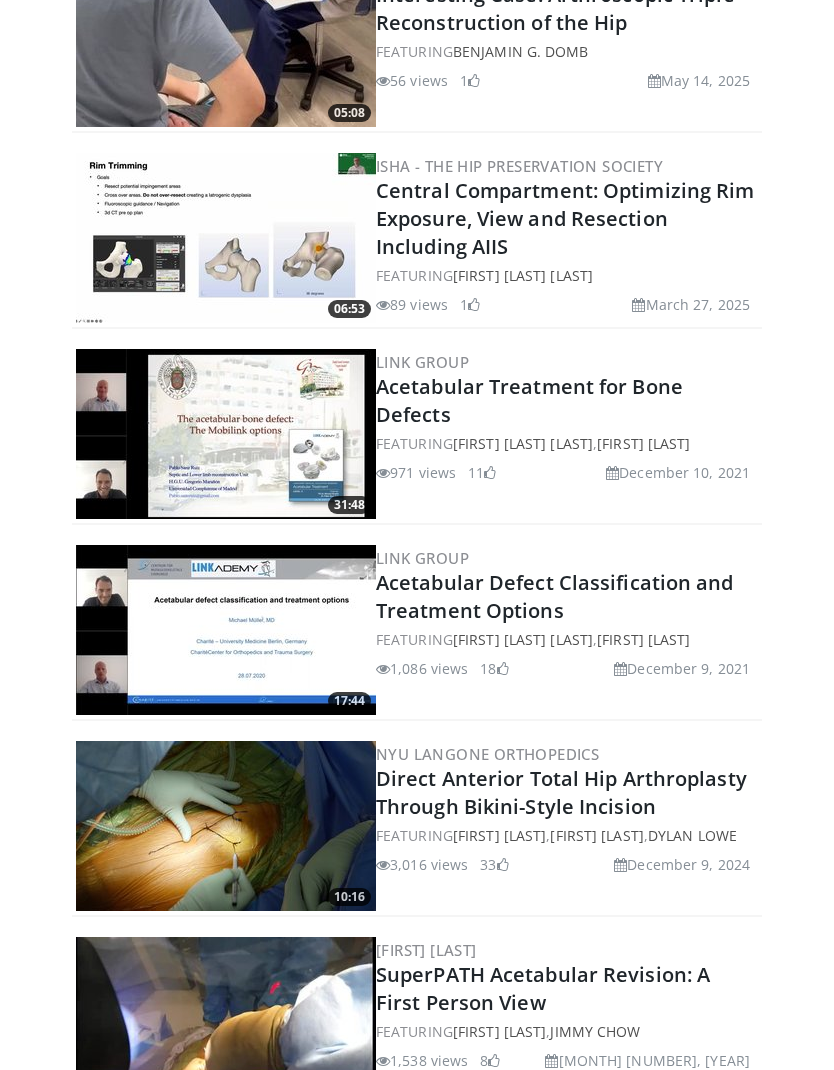 click on "Michael Müller" at bounding box center (643, 639) 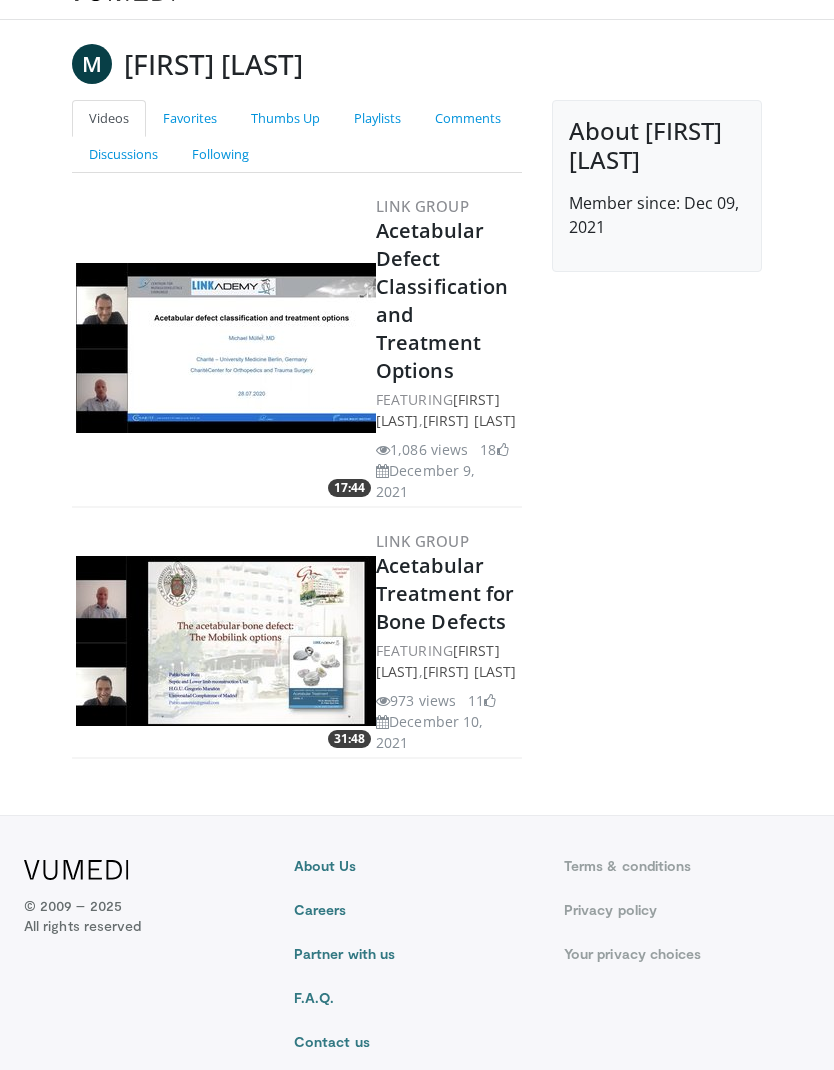 scroll, scrollTop: 0, scrollLeft: 0, axis: both 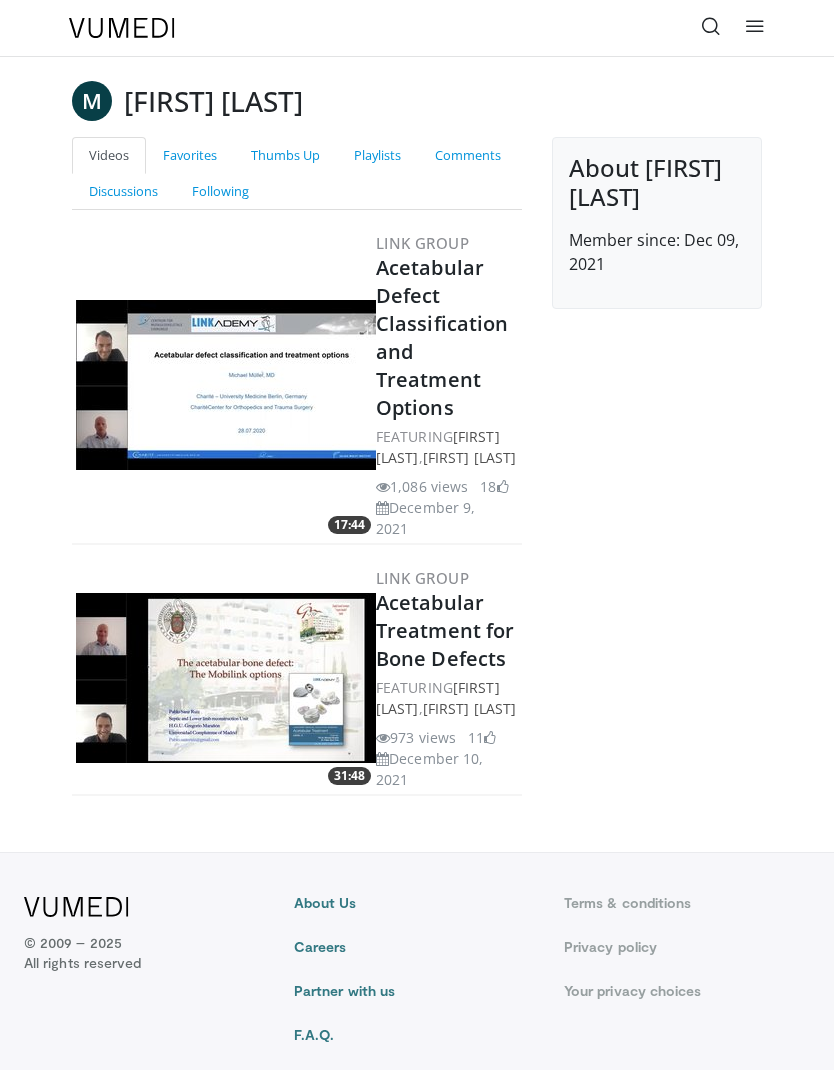 click at bounding box center (226, 385) 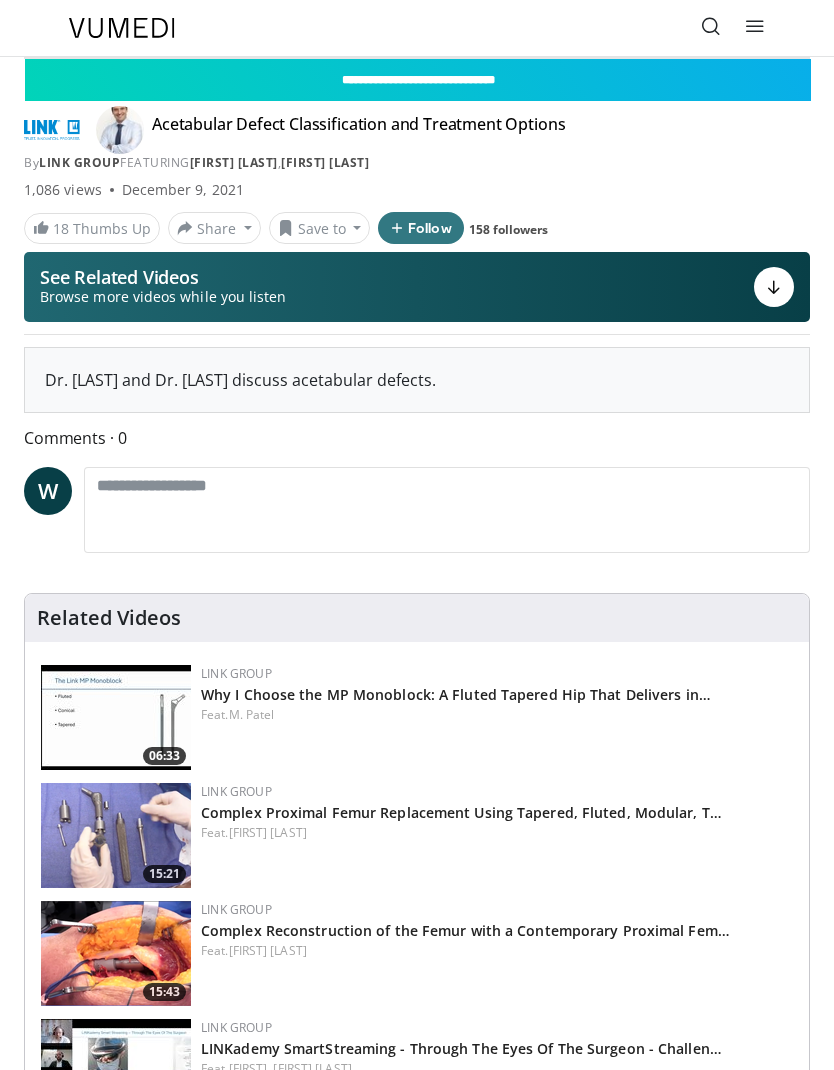 scroll, scrollTop: 0, scrollLeft: 0, axis: both 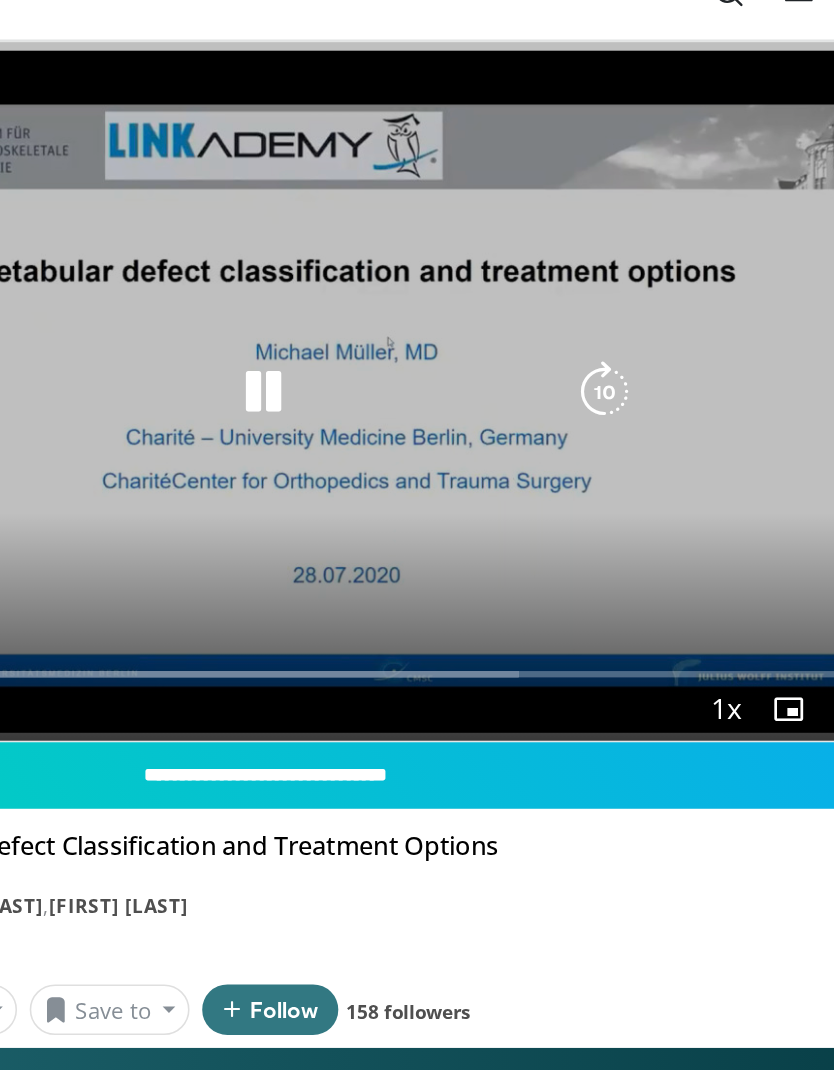 click at bounding box center (417, 279) 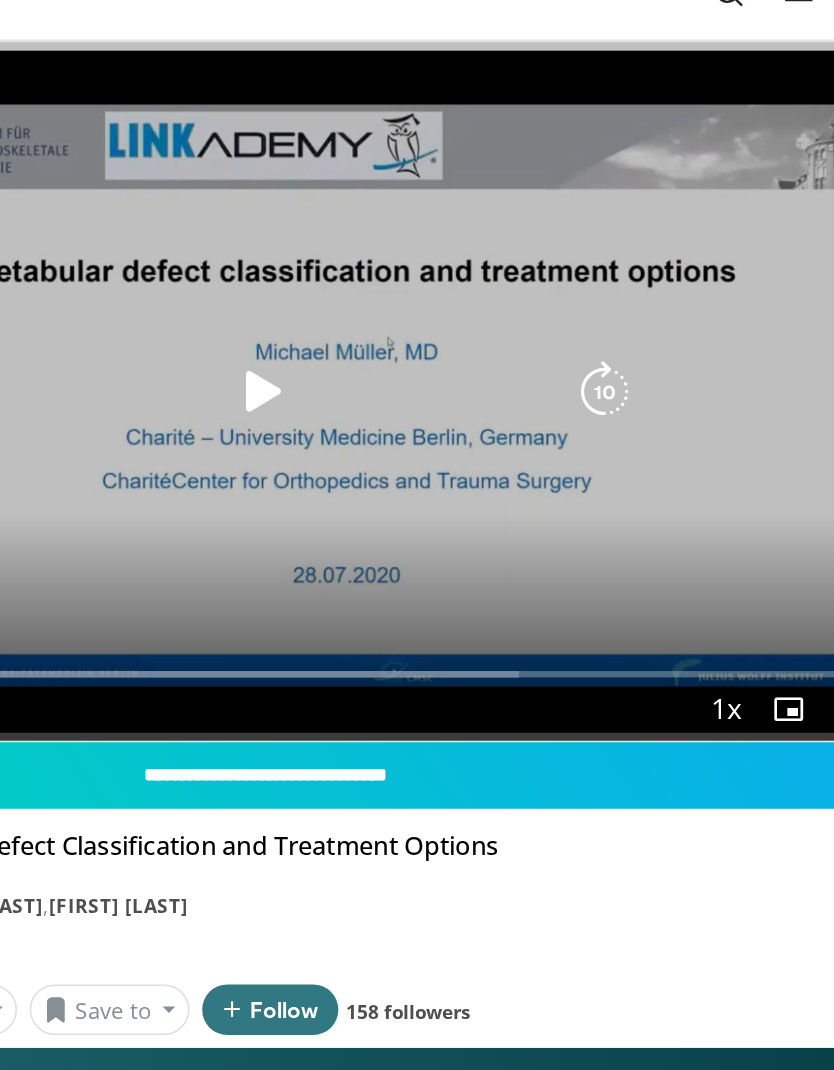 click at bounding box center (417, 279) 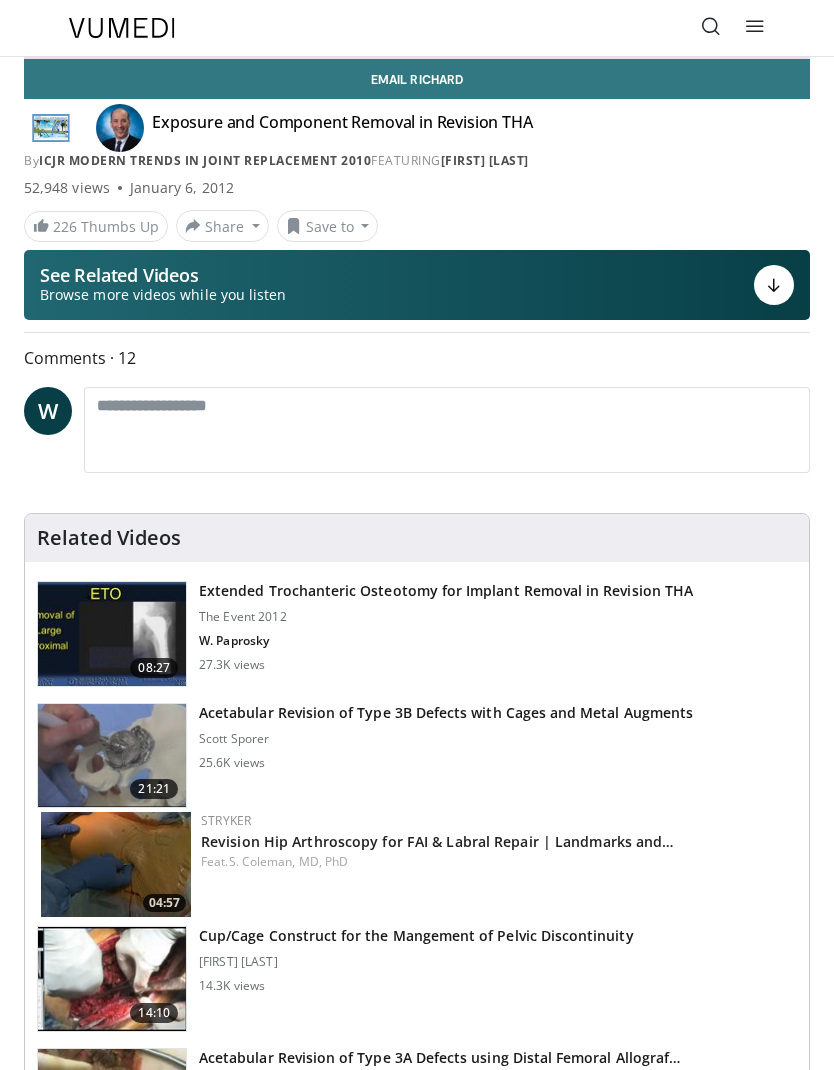 scroll, scrollTop: 0, scrollLeft: 0, axis: both 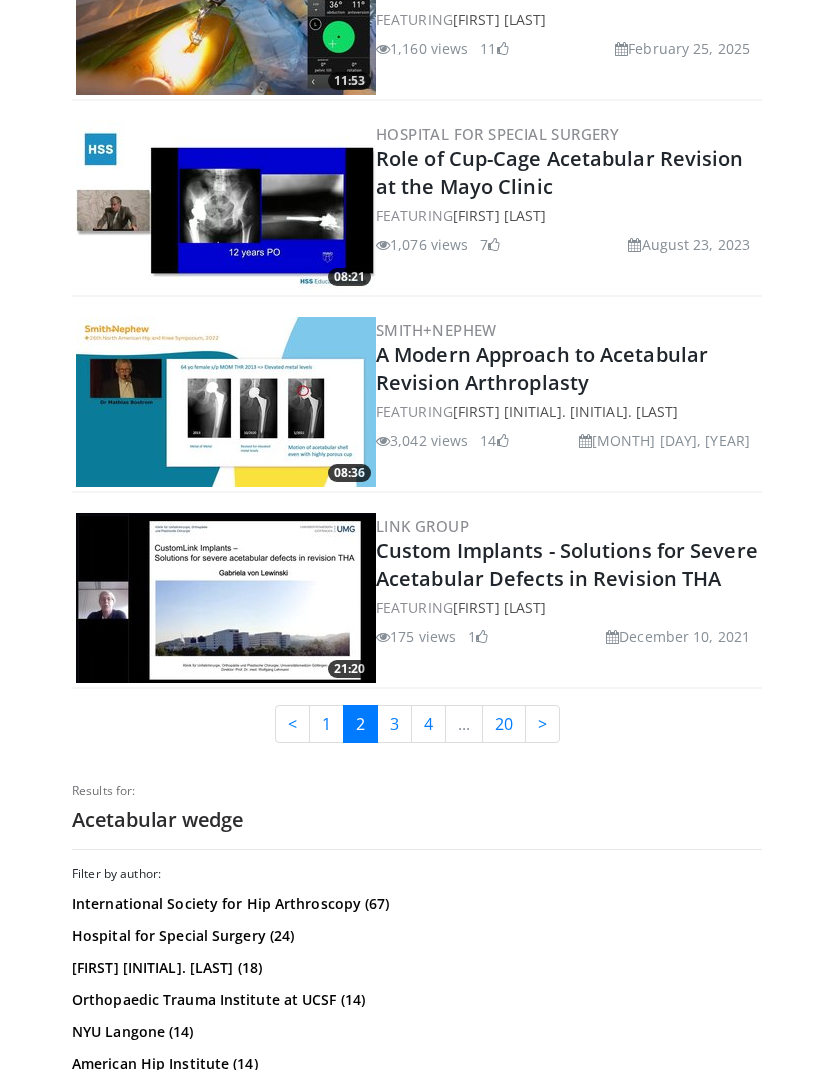 click on "3" at bounding box center (394, 725) 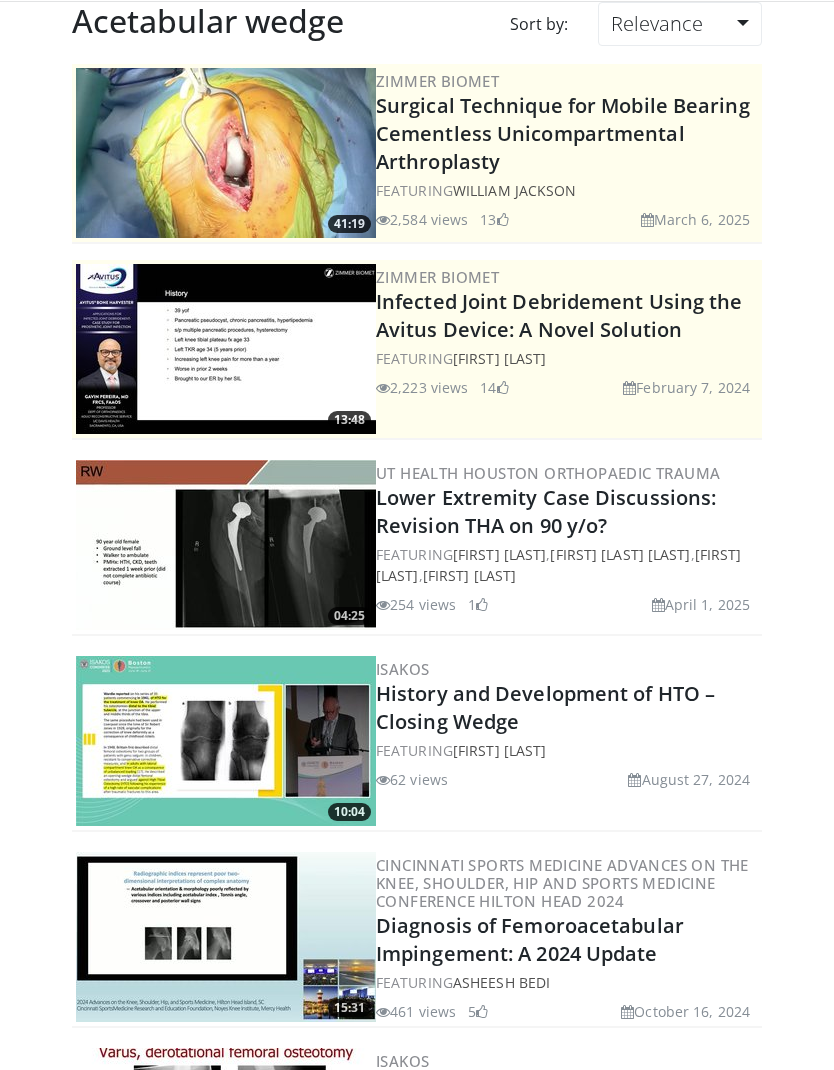 scroll, scrollTop: 0, scrollLeft: 0, axis: both 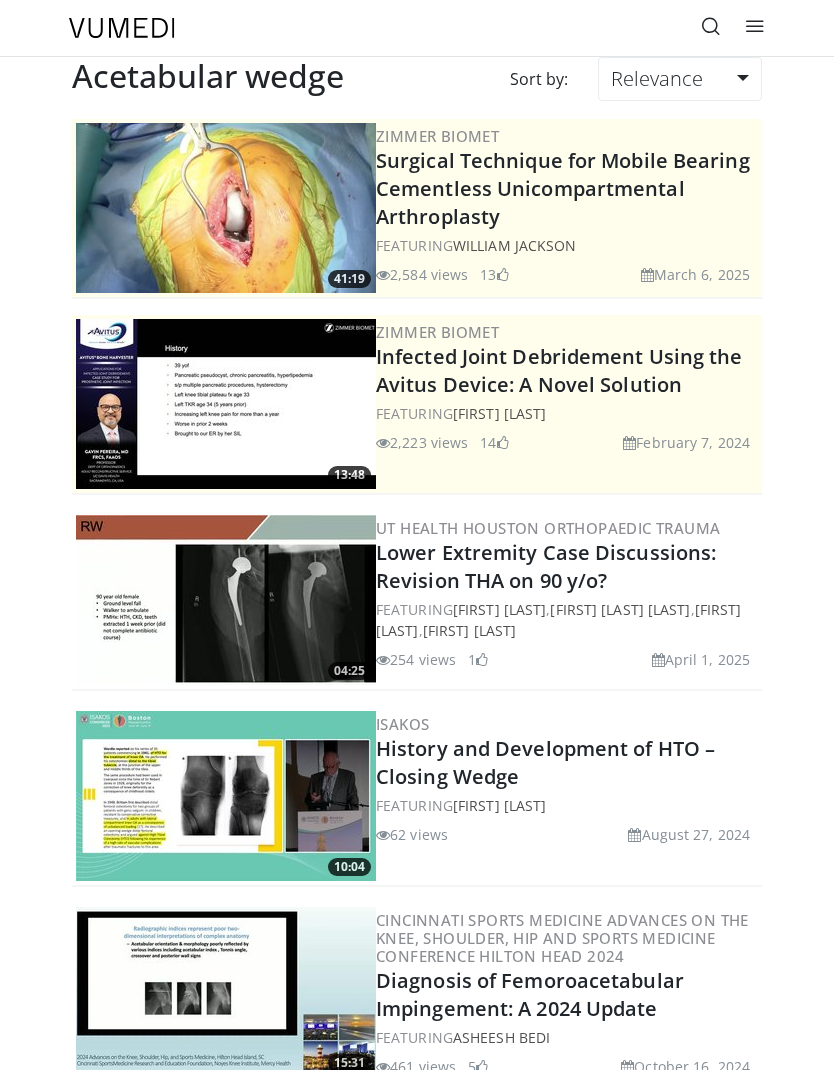 click at bounding box center (711, 26) 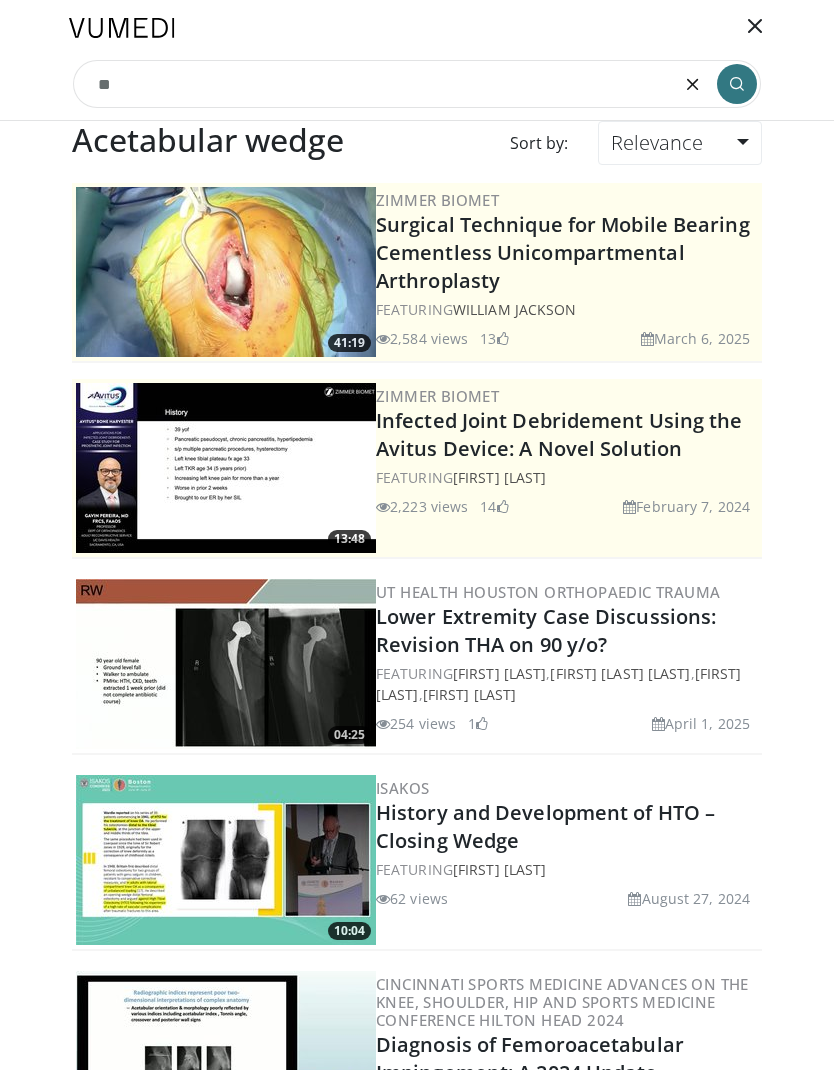 type on "*" 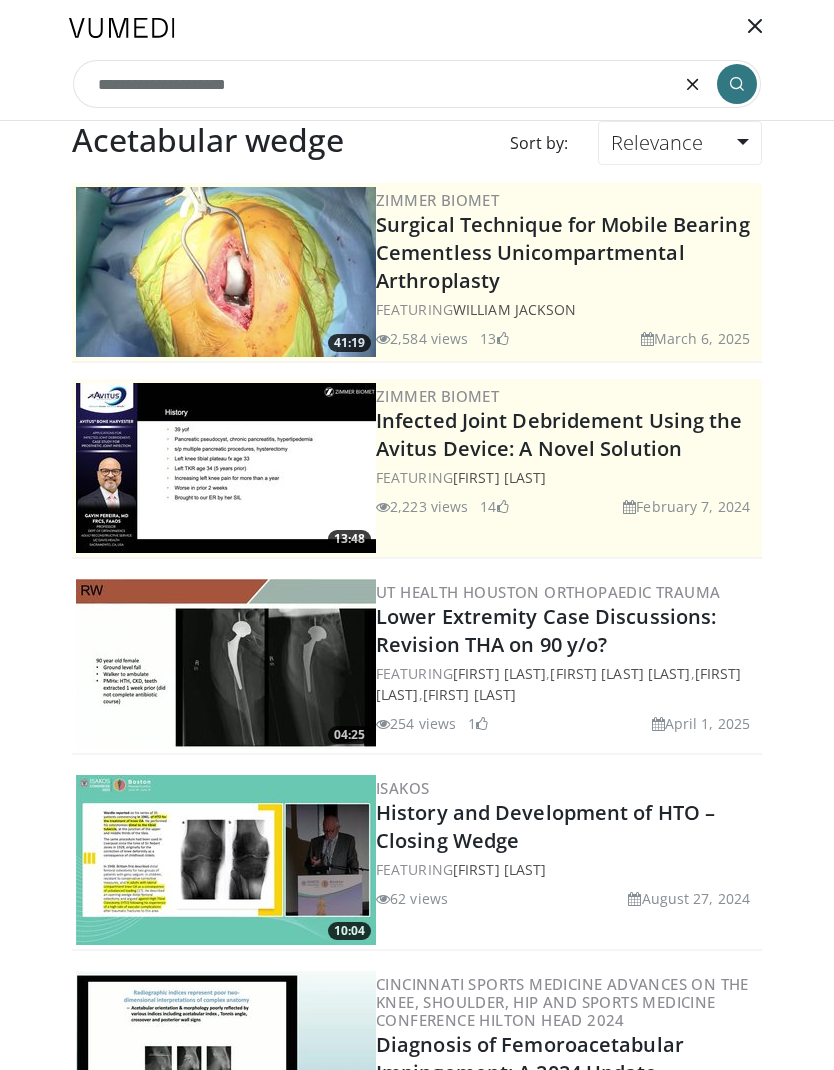 type on "**********" 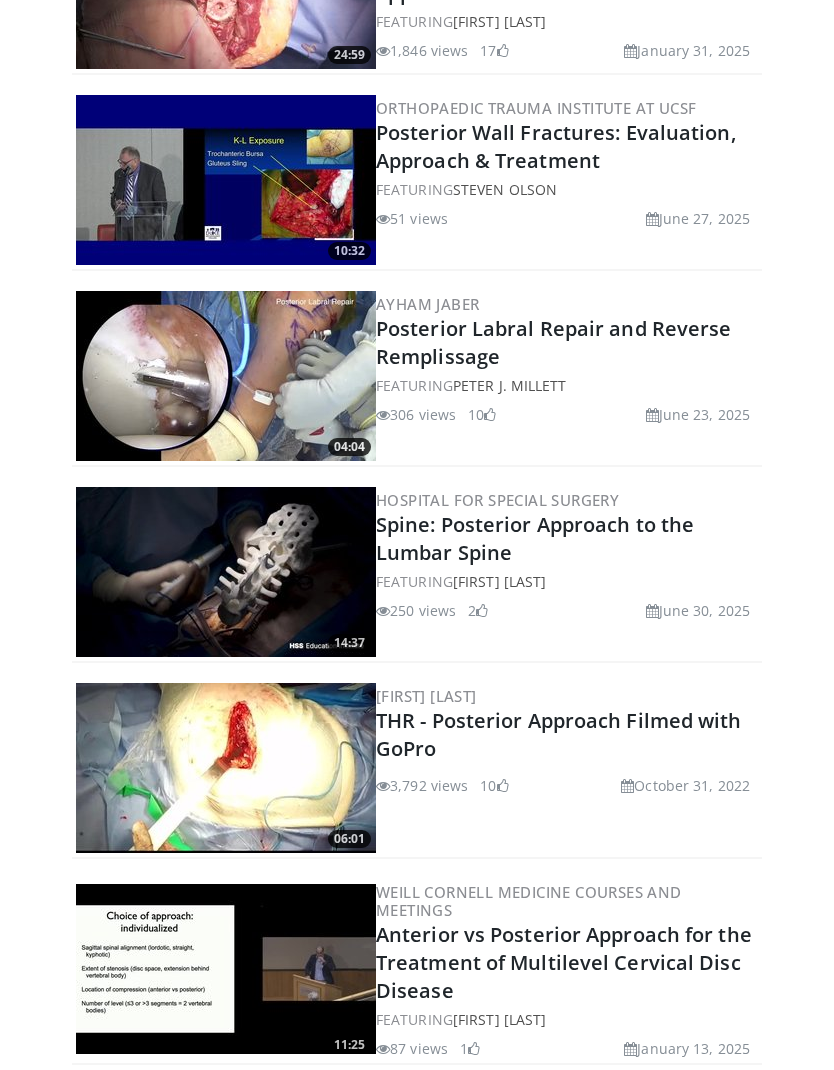 scroll, scrollTop: 2205, scrollLeft: 0, axis: vertical 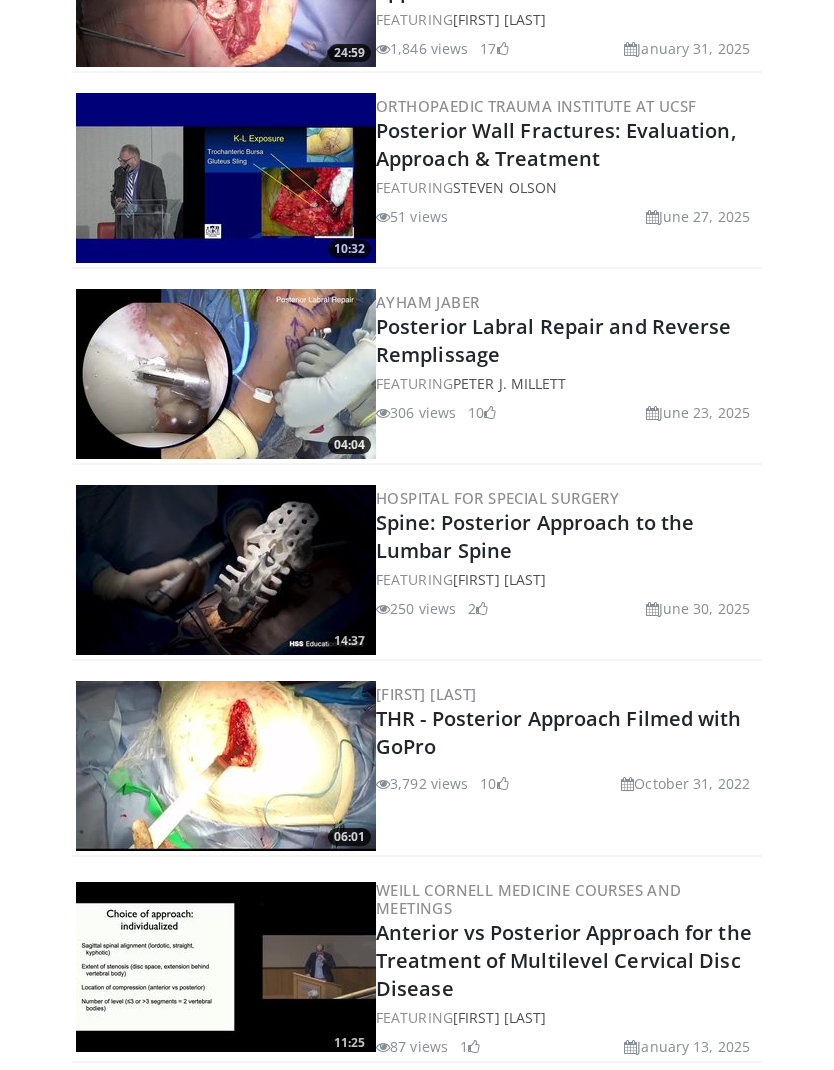 click at bounding box center (226, 767) 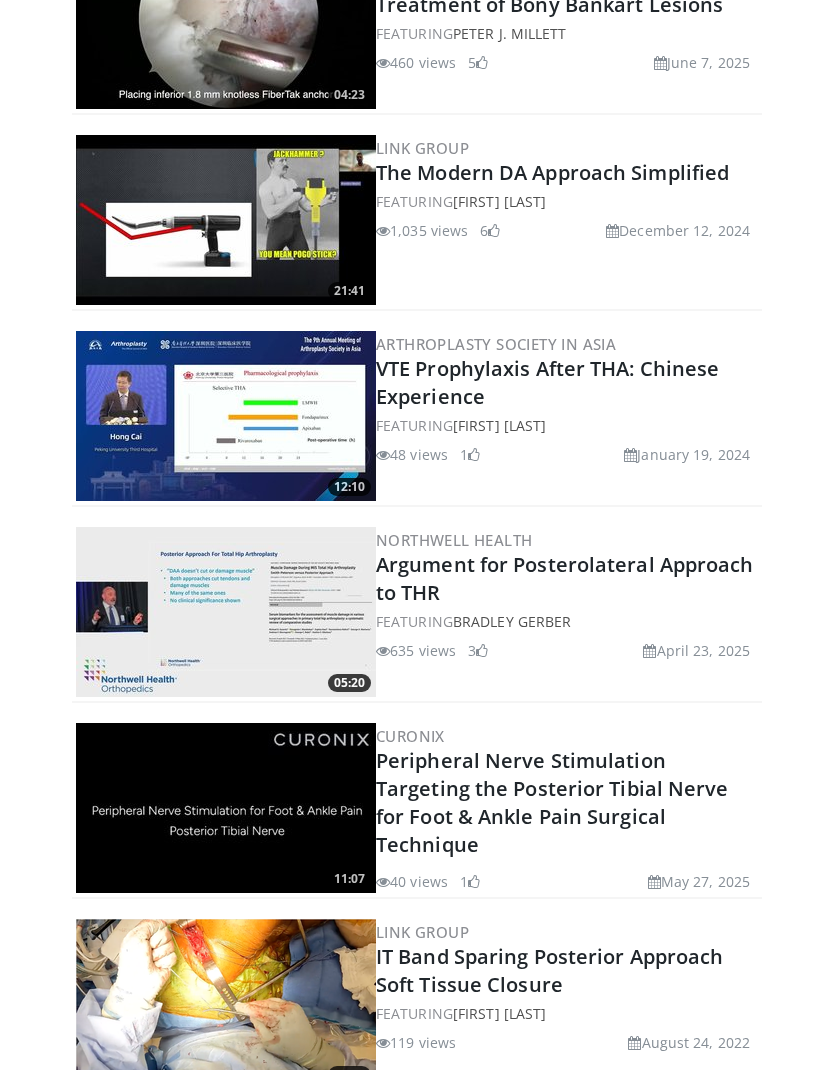 scroll, scrollTop: 3559, scrollLeft: 0, axis: vertical 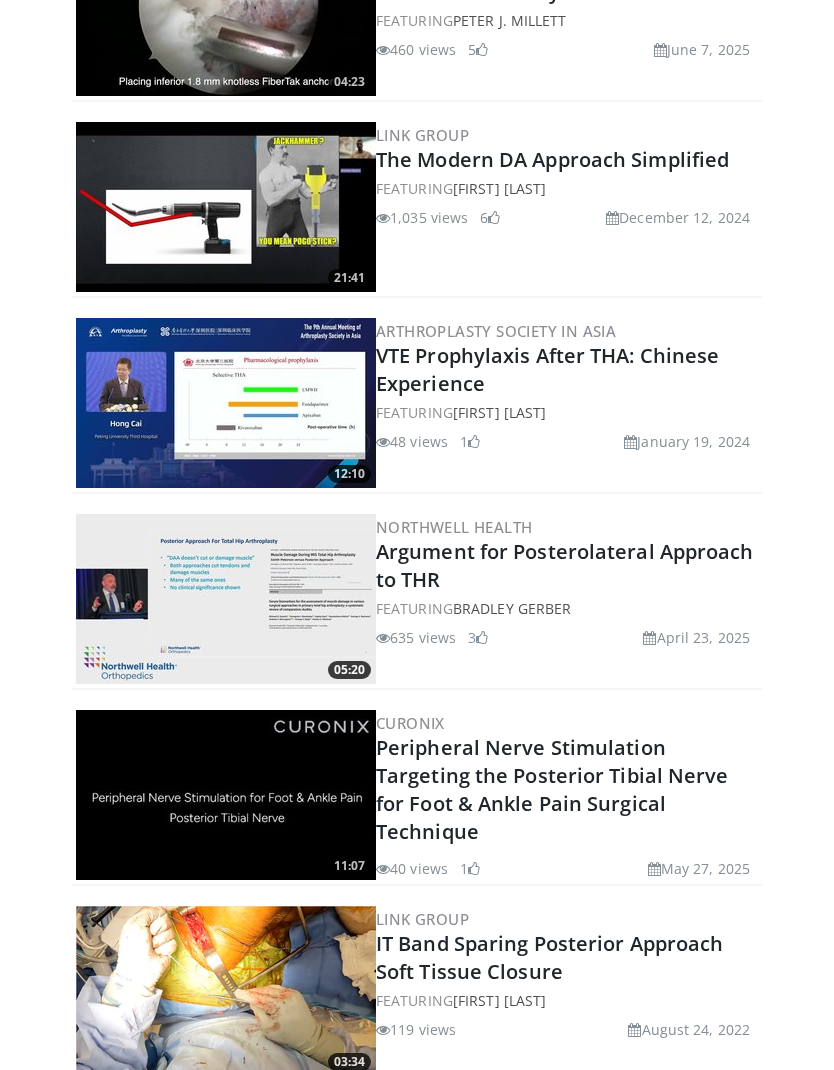 click on "Argument for Posterolateral Approach to THR" at bounding box center [565, 565] 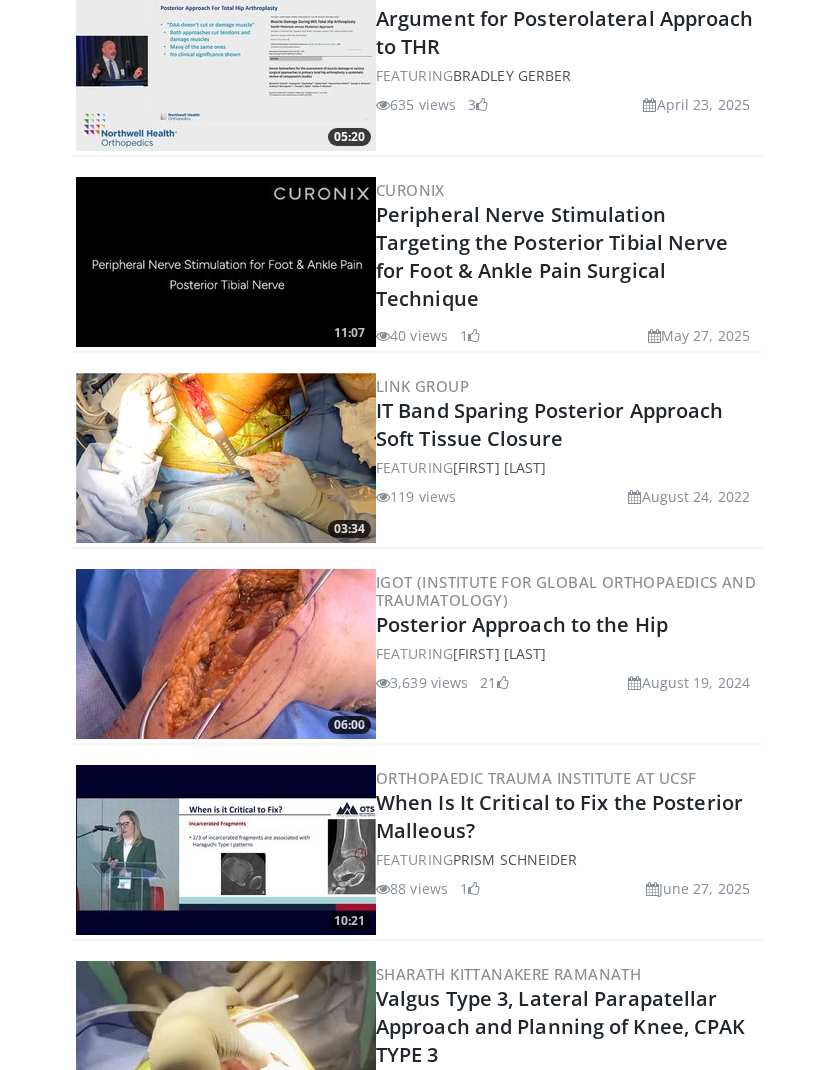 scroll, scrollTop: 4092, scrollLeft: 0, axis: vertical 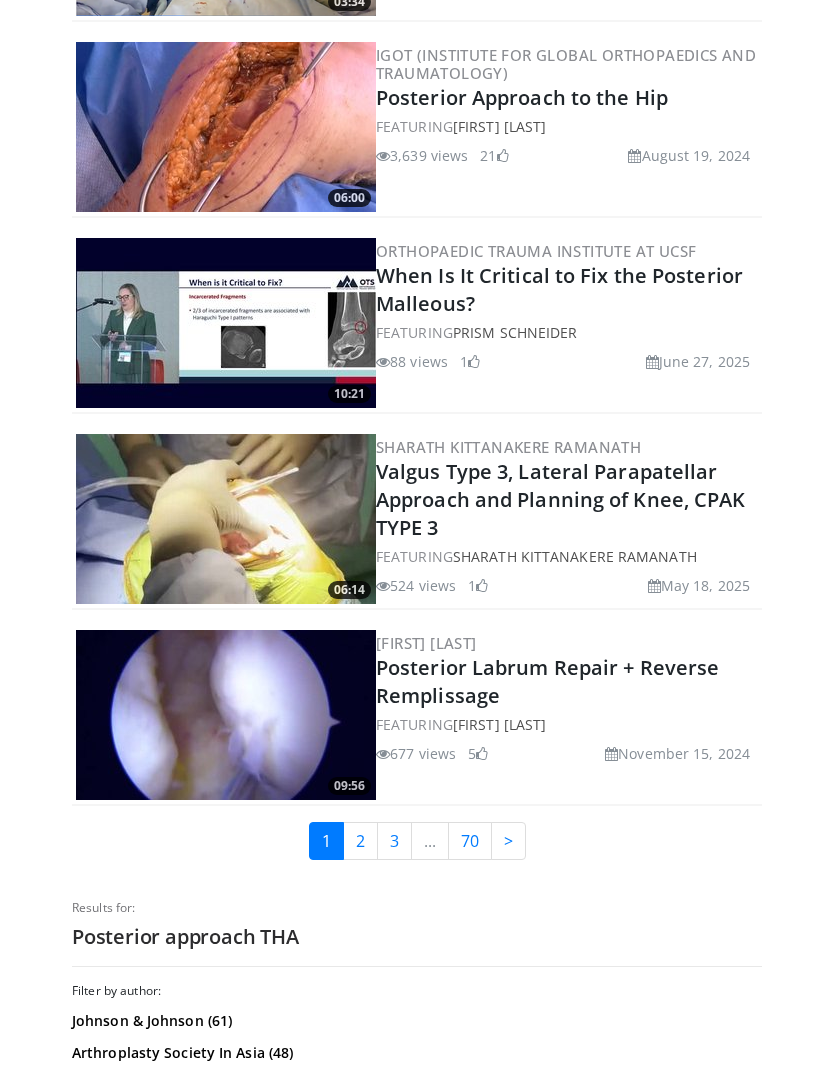 click on "2" at bounding box center [360, 841] 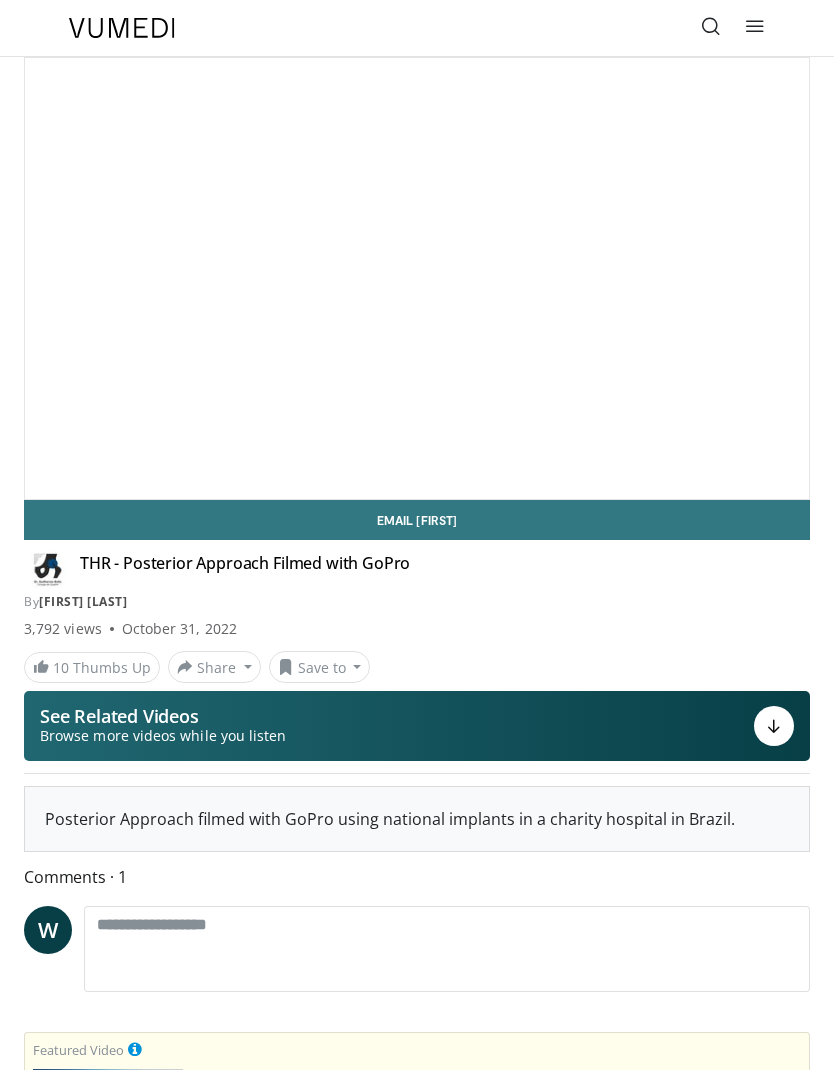 scroll, scrollTop: 0, scrollLeft: 0, axis: both 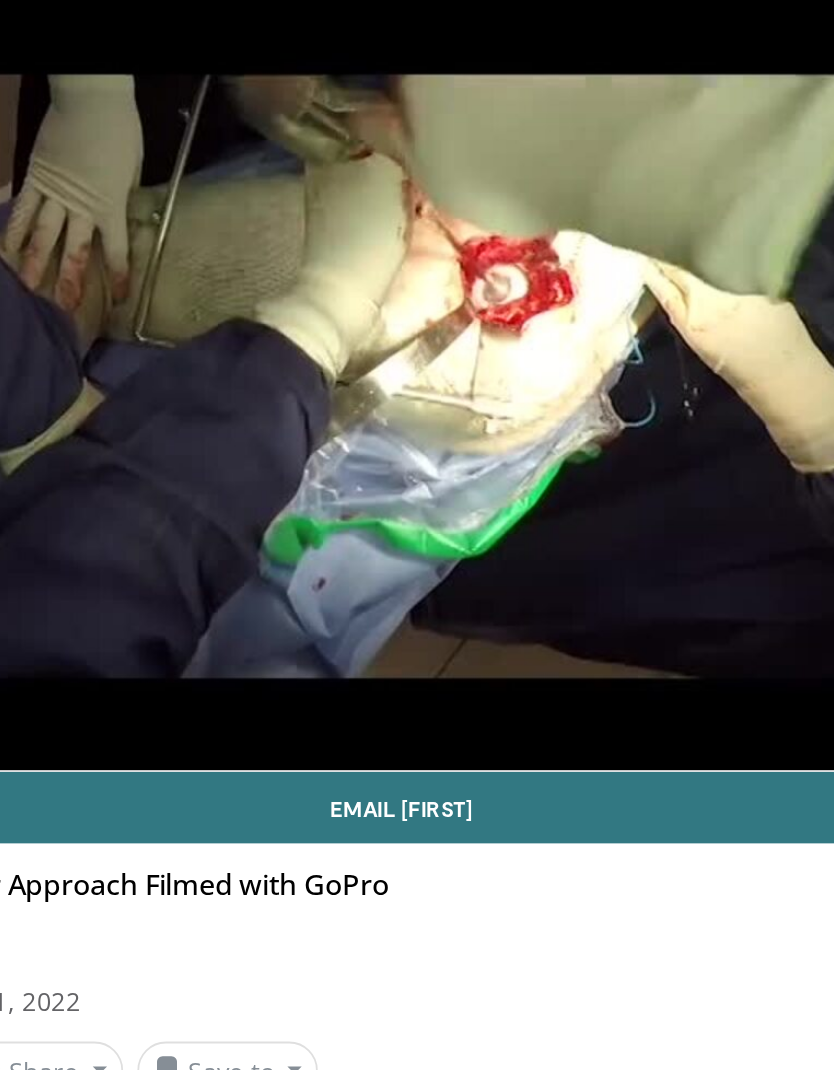 click on "10 seconds
Tap to unmute" at bounding box center [417, 278] 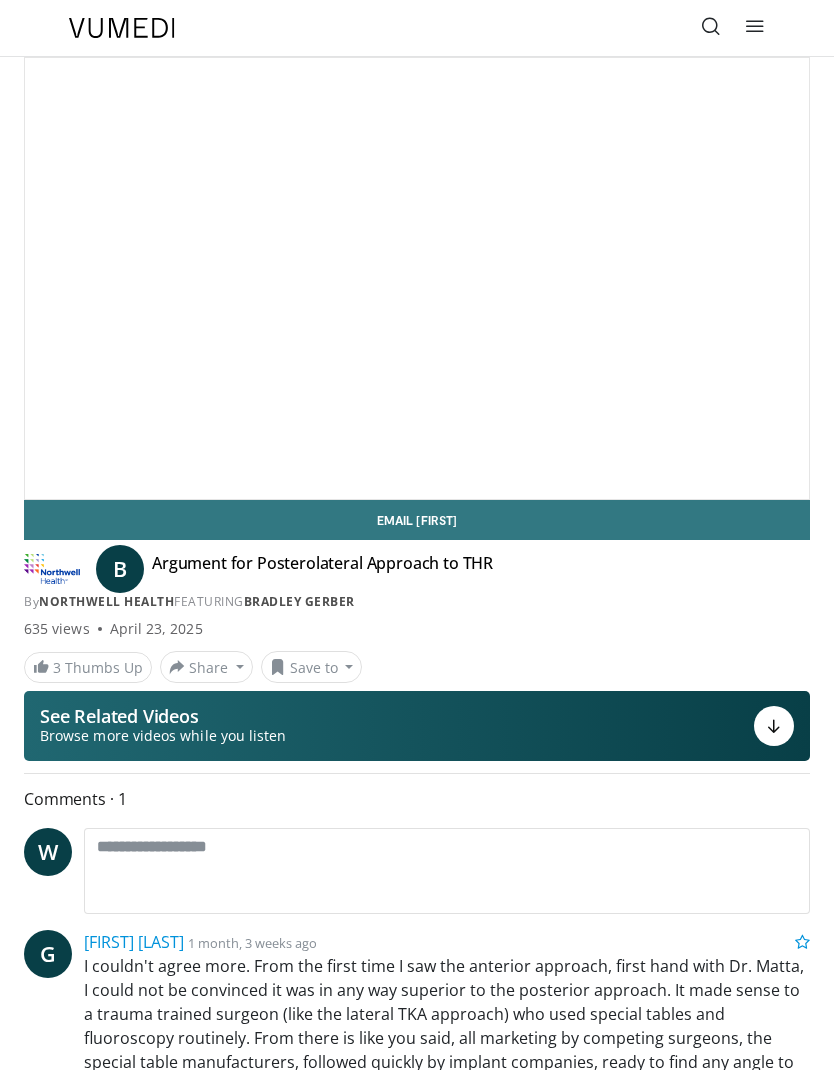 scroll, scrollTop: 0, scrollLeft: 0, axis: both 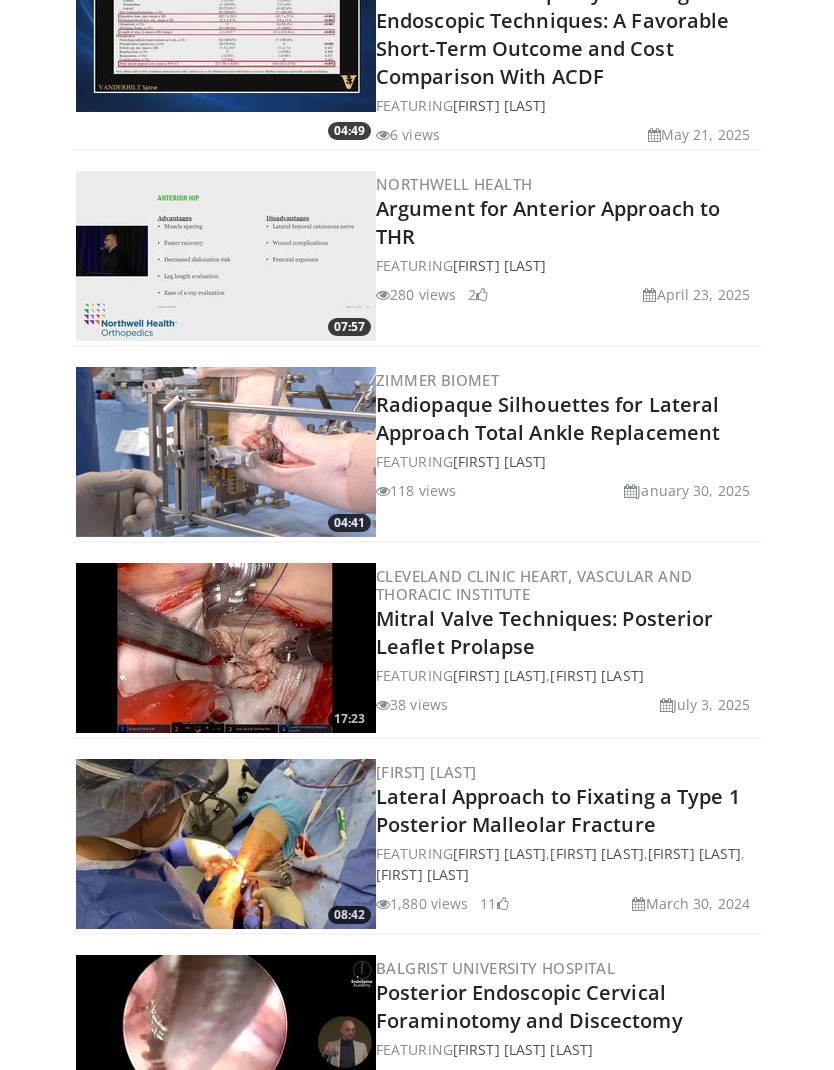 click at bounding box center [226, 257] 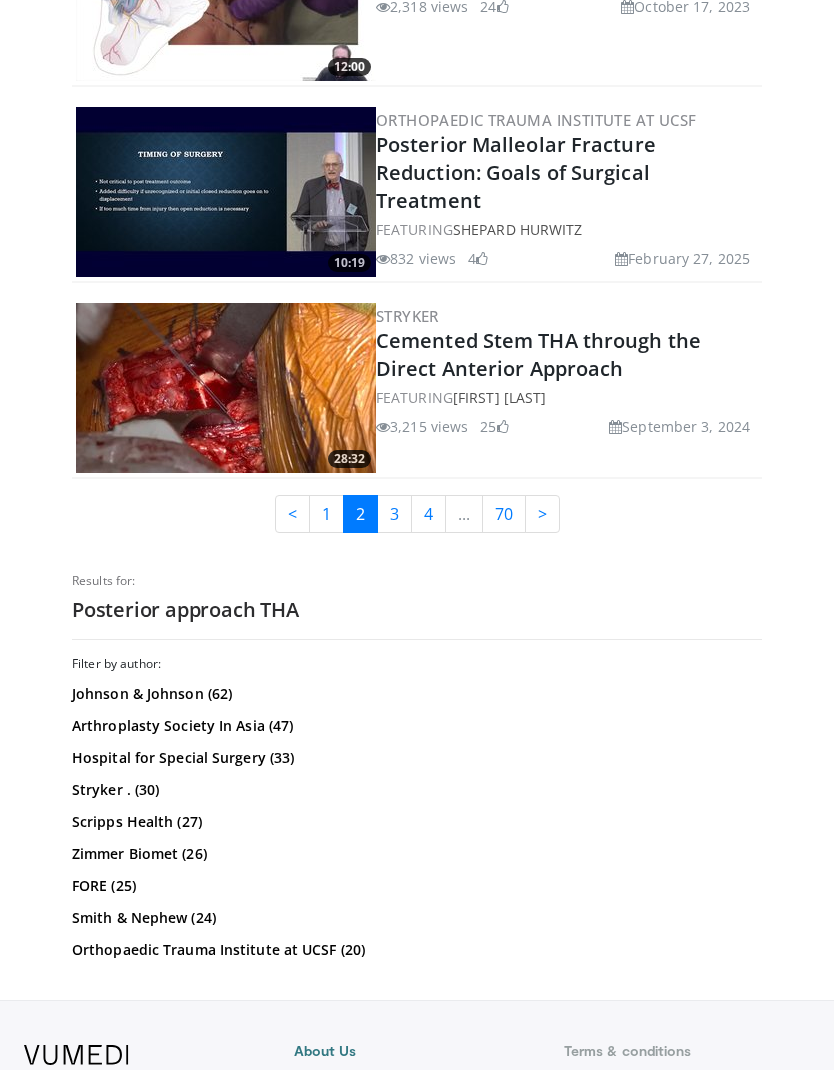 scroll, scrollTop: 4509, scrollLeft: 0, axis: vertical 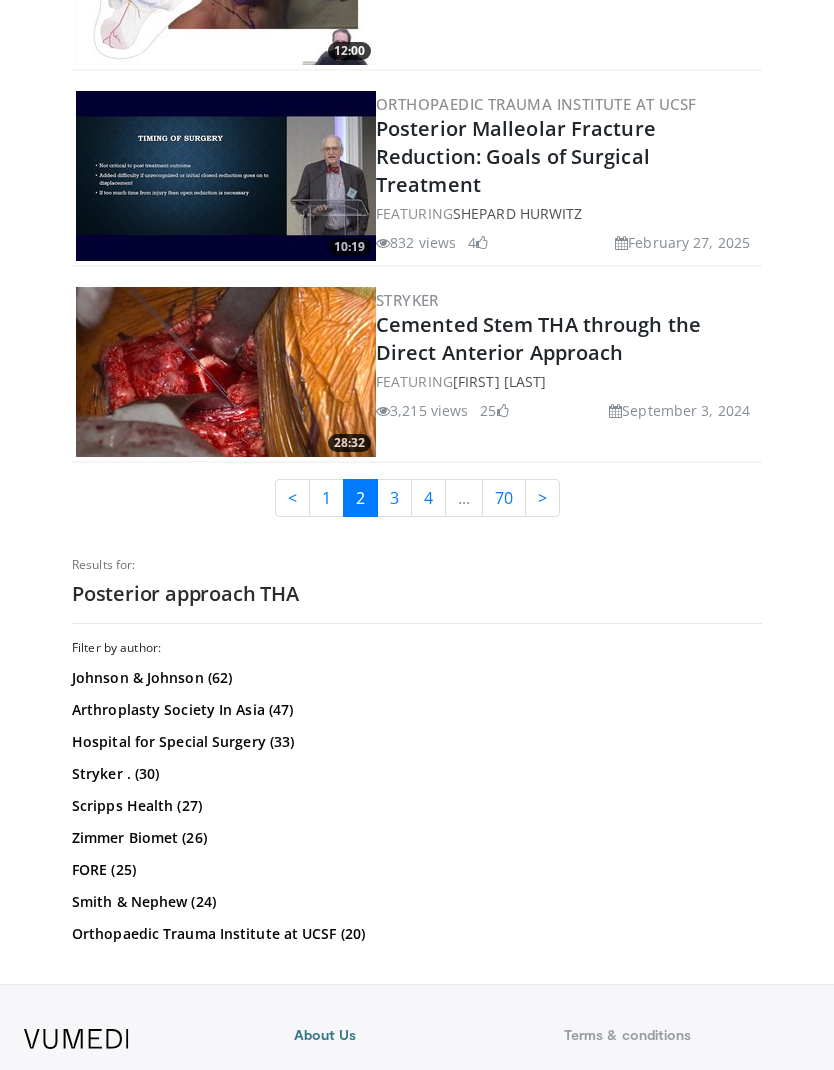 click on "3" at bounding box center (394, 498) 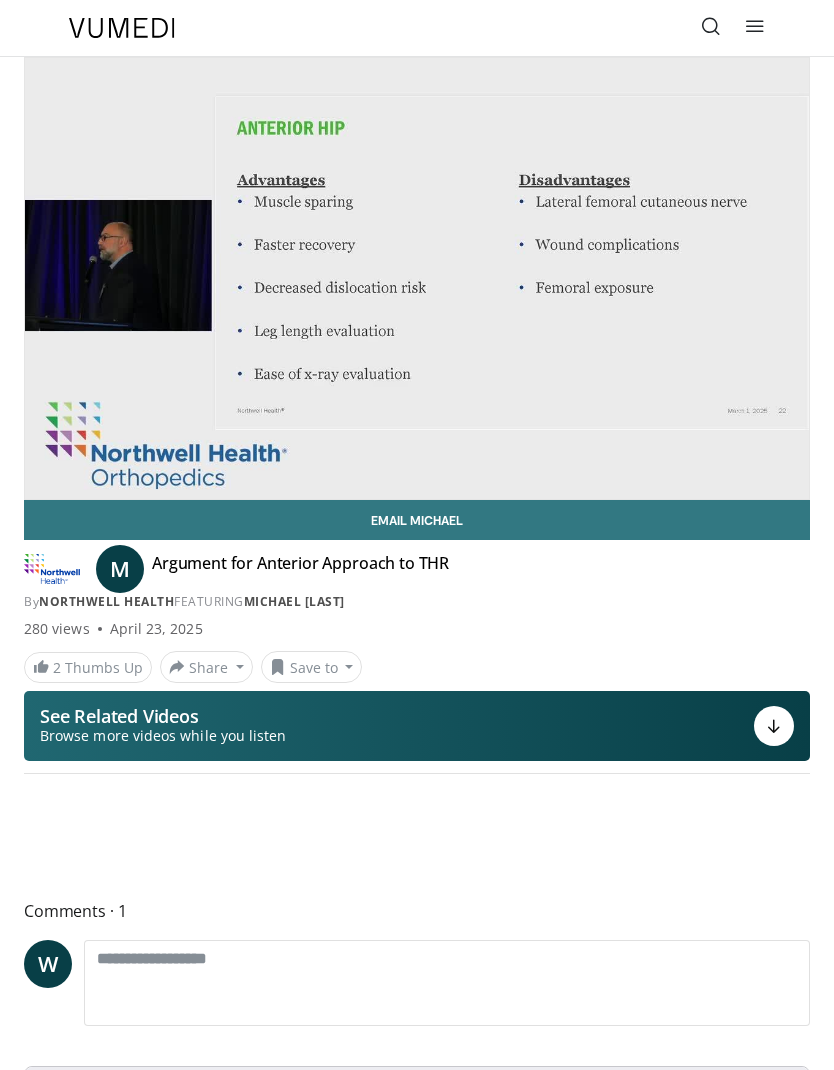 scroll, scrollTop: 0, scrollLeft: 0, axis: both 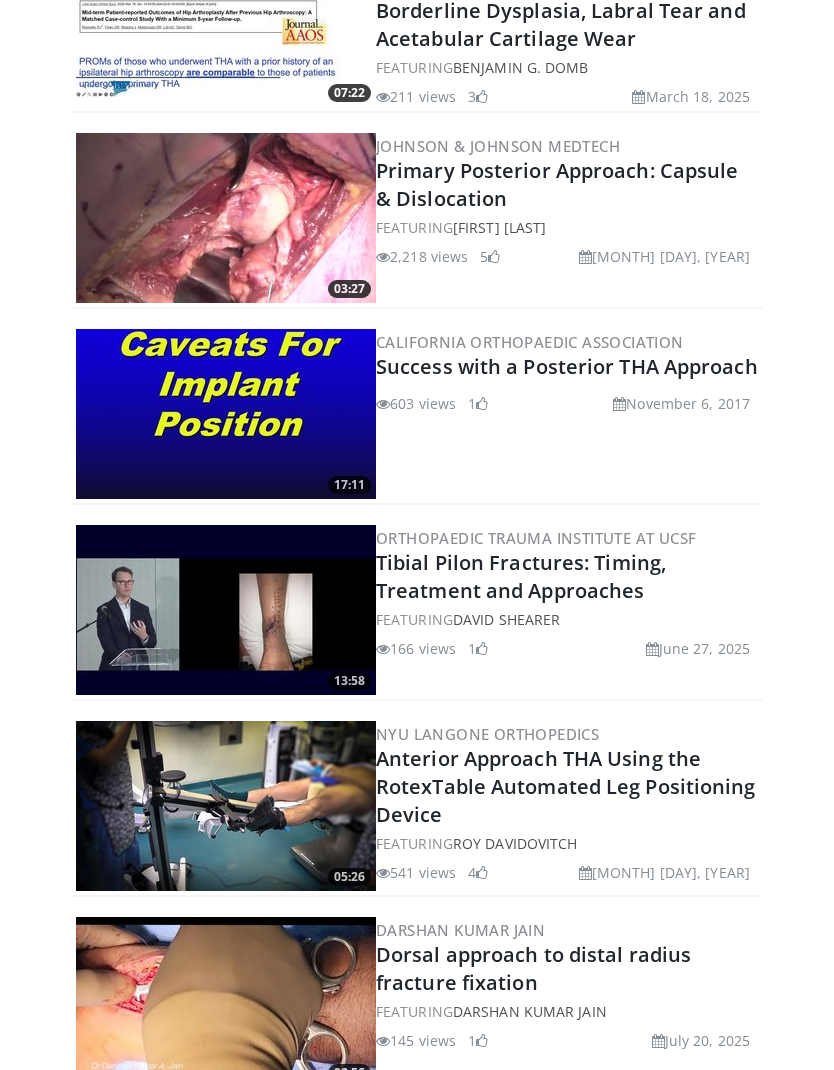 click at bounding box center (226, 219) 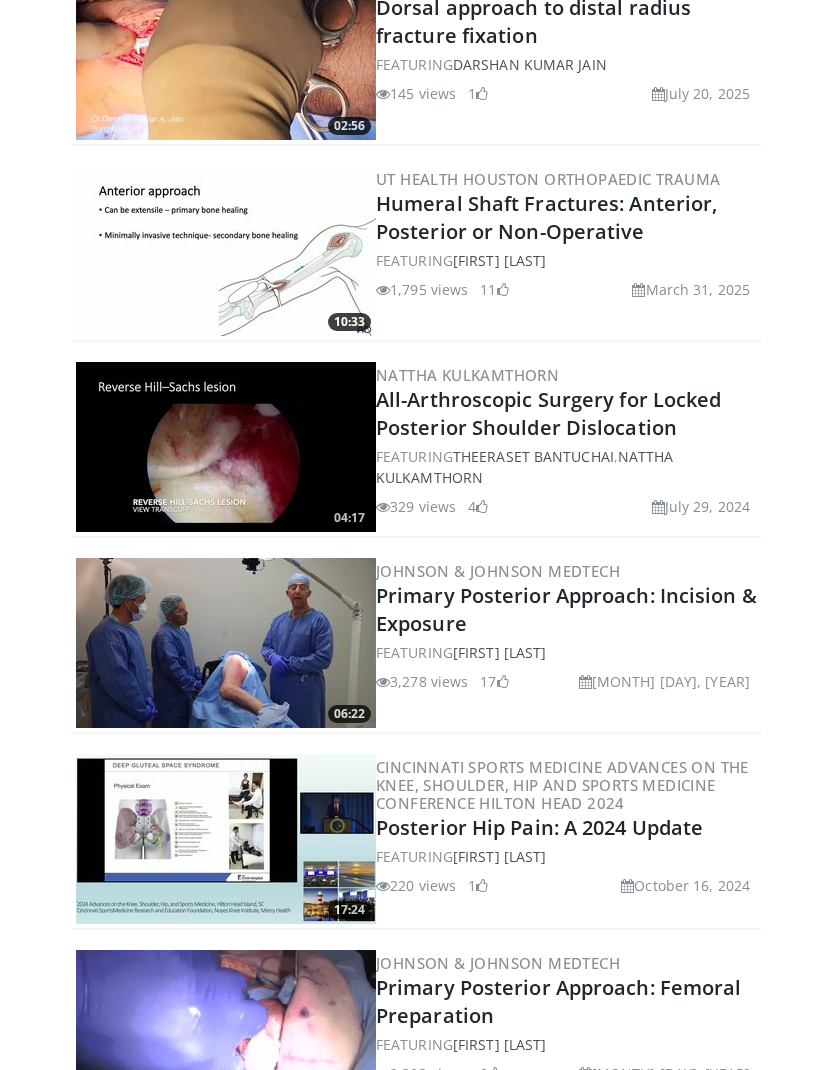 scroll, scrollTop: 1939, scrollLeft: 0, axis: vertical 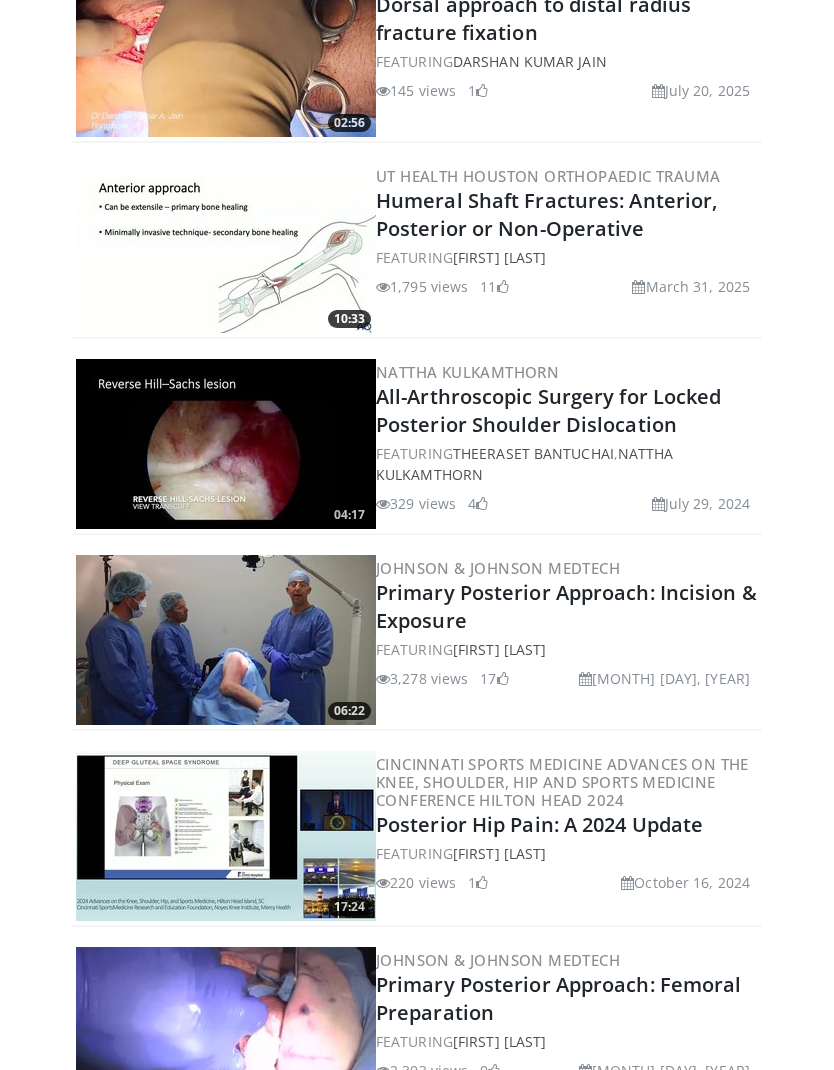 click at bounding box center [226, 641] 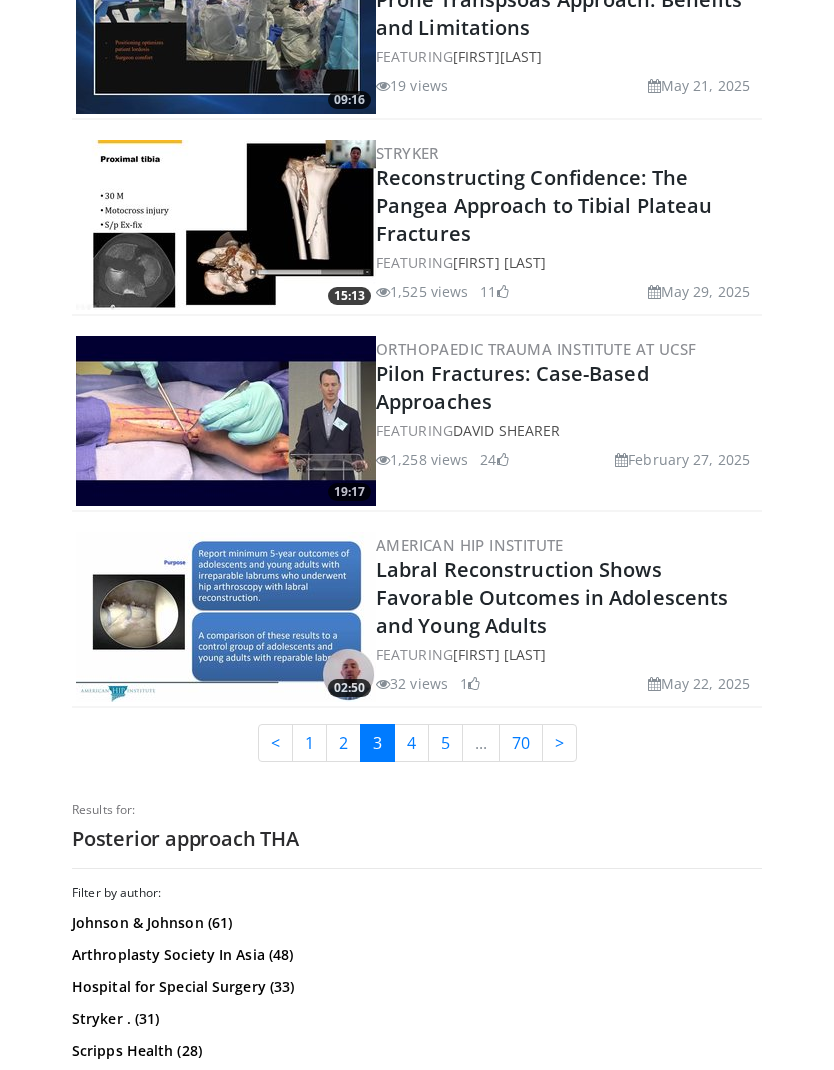 scroll, scrollTop: 4531, scrollLeft: 0, axis: vertical 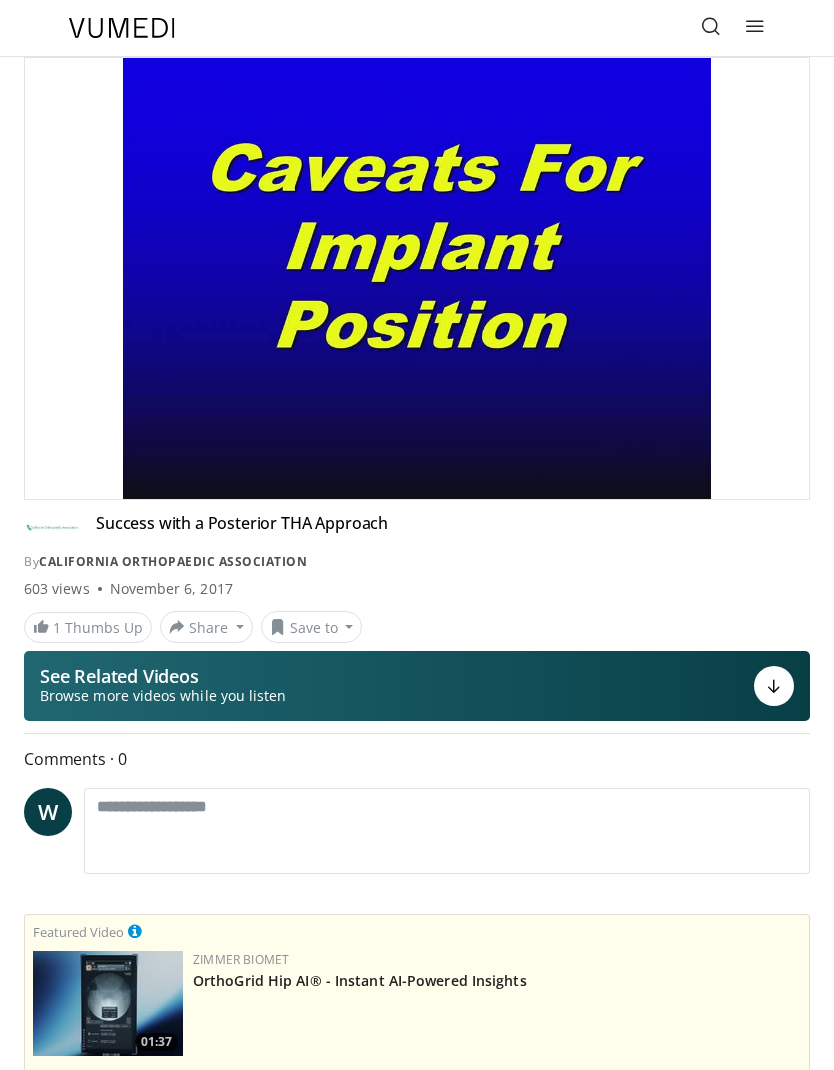 click on "Success with a Posterior THA Approach
By
California Orthopaedic Association
By
California Orthopaedic Association" at bounding box center [417, 542] 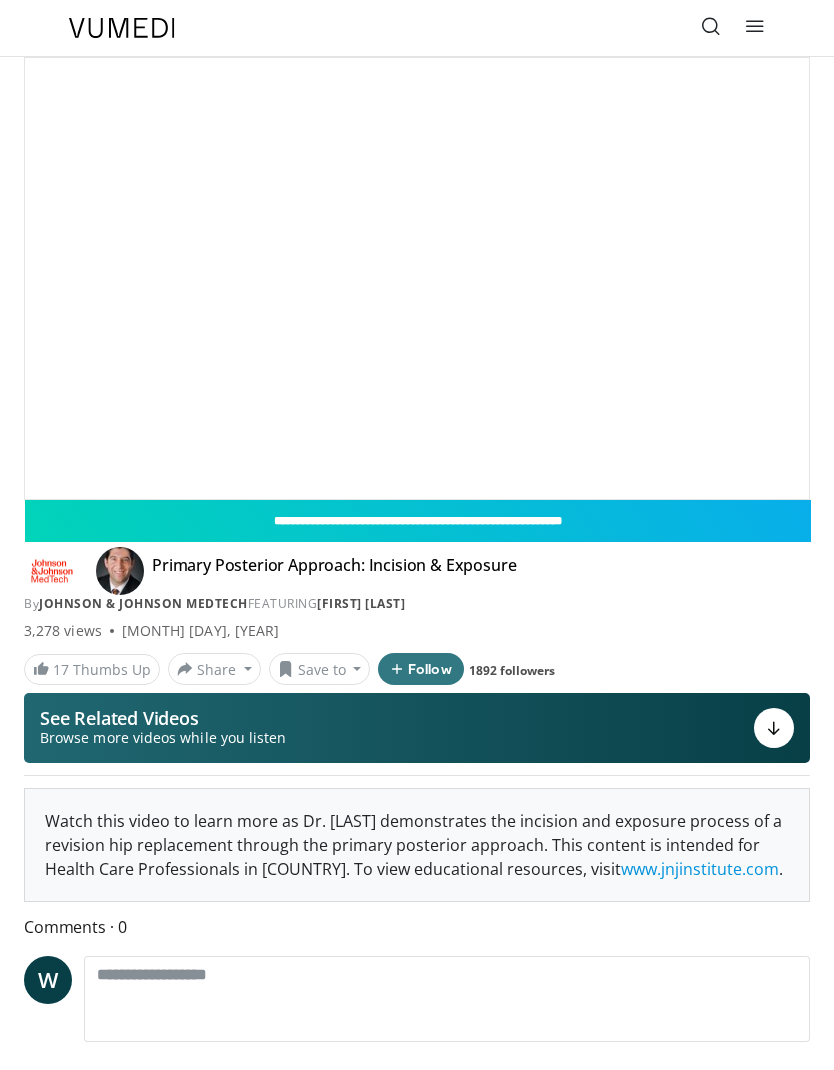 scroll, scrollTop: 0, scrollLeft: 0, axis: both 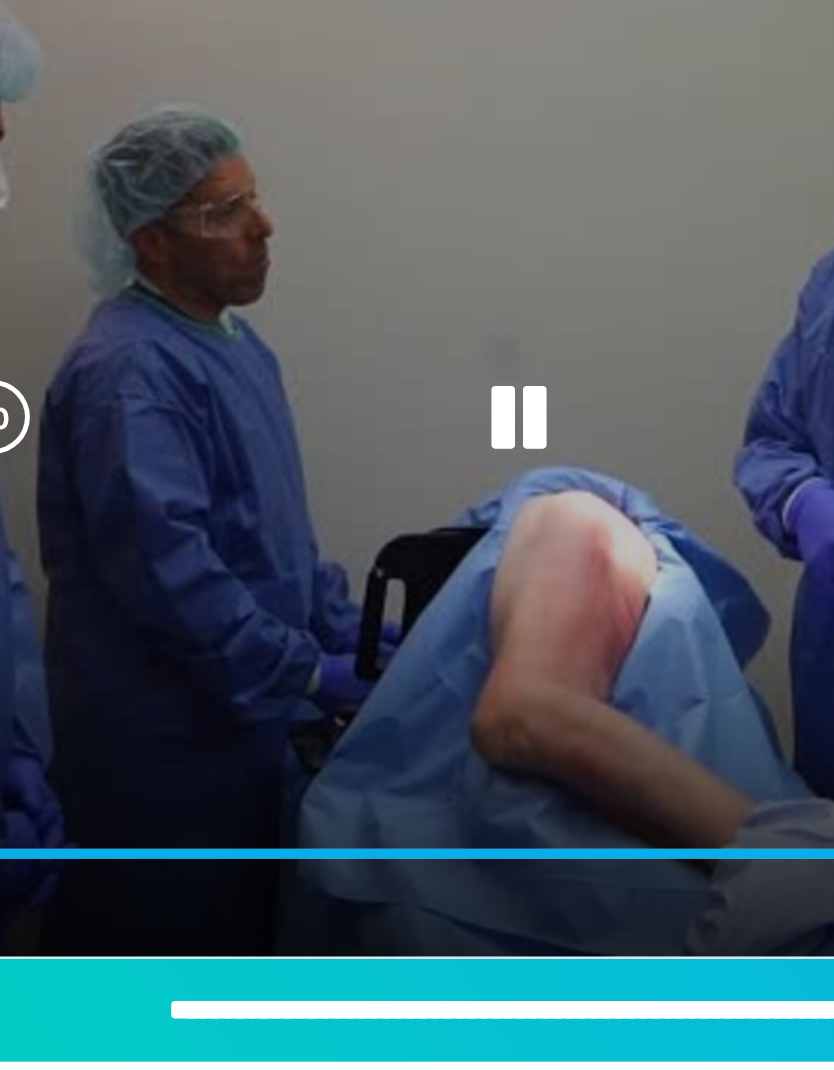 click at bounding box center [417, 279] 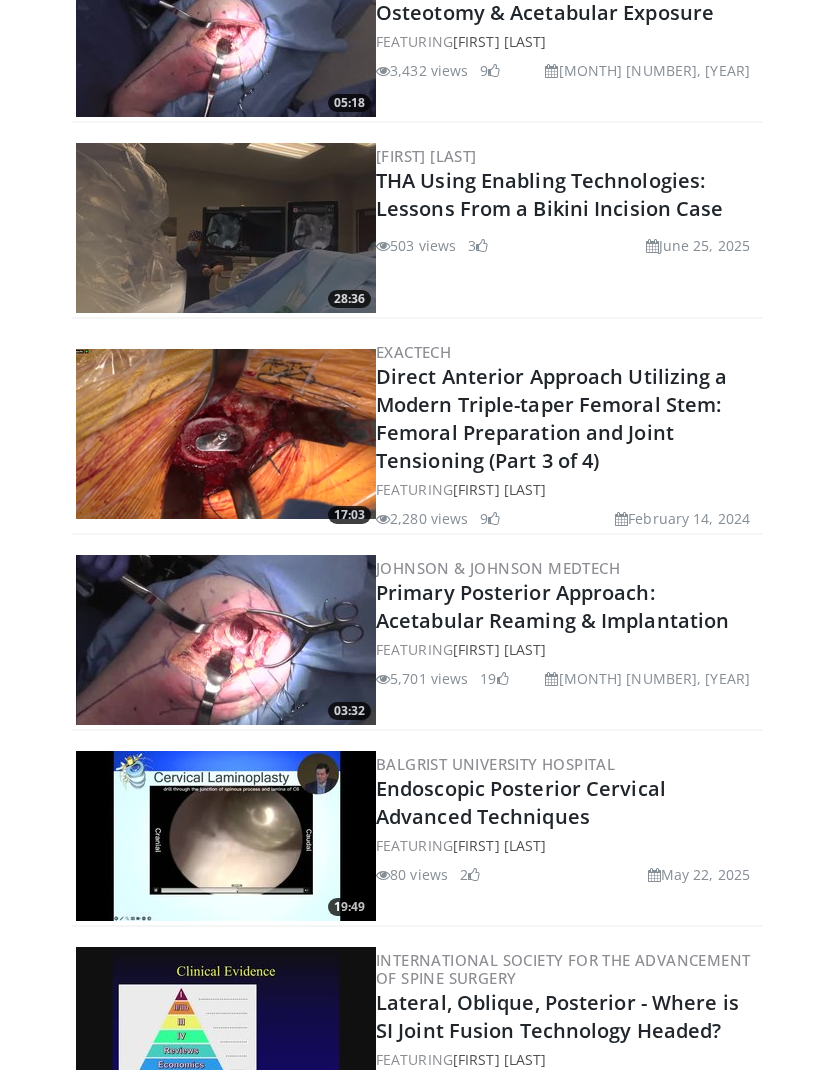 scroll, scrollTop: 1024, scrollLeft: 0, axis: vertical 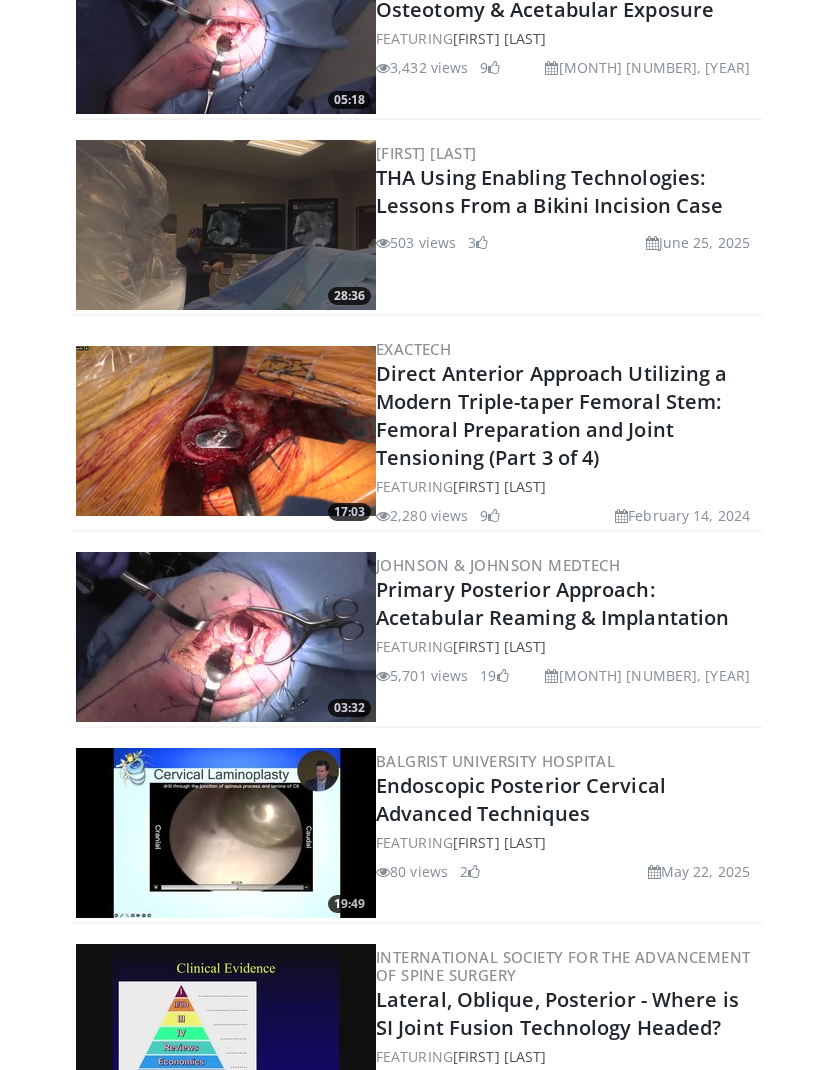 click at bounding box center [226, 637] 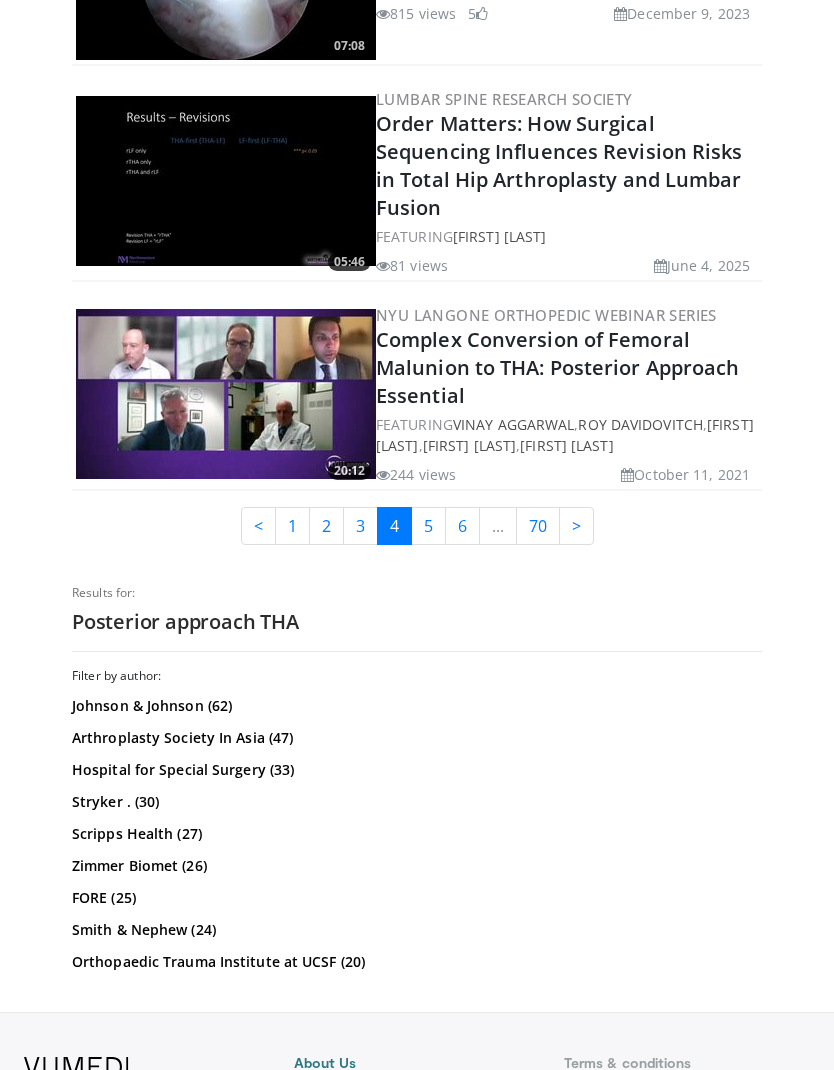 scroll, scrollTop: 4456, scrollLeft: 0, axis: vertical 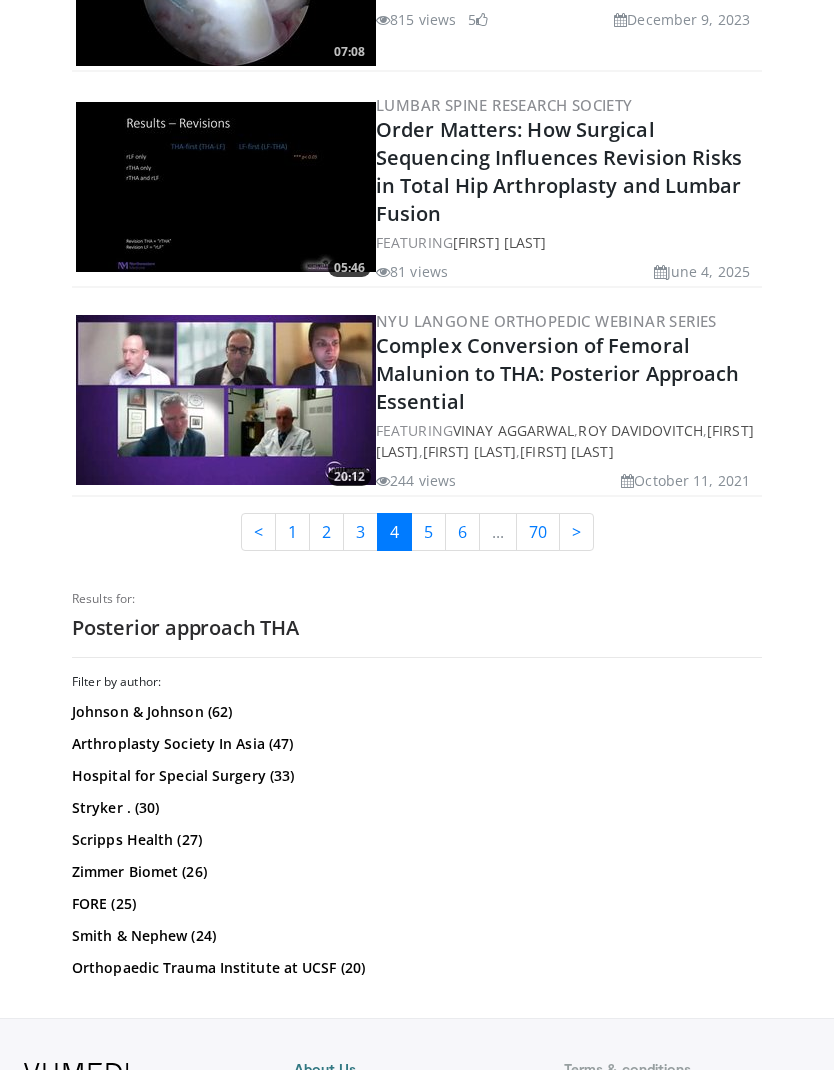 click on "5" at bounding box center [428, 533] 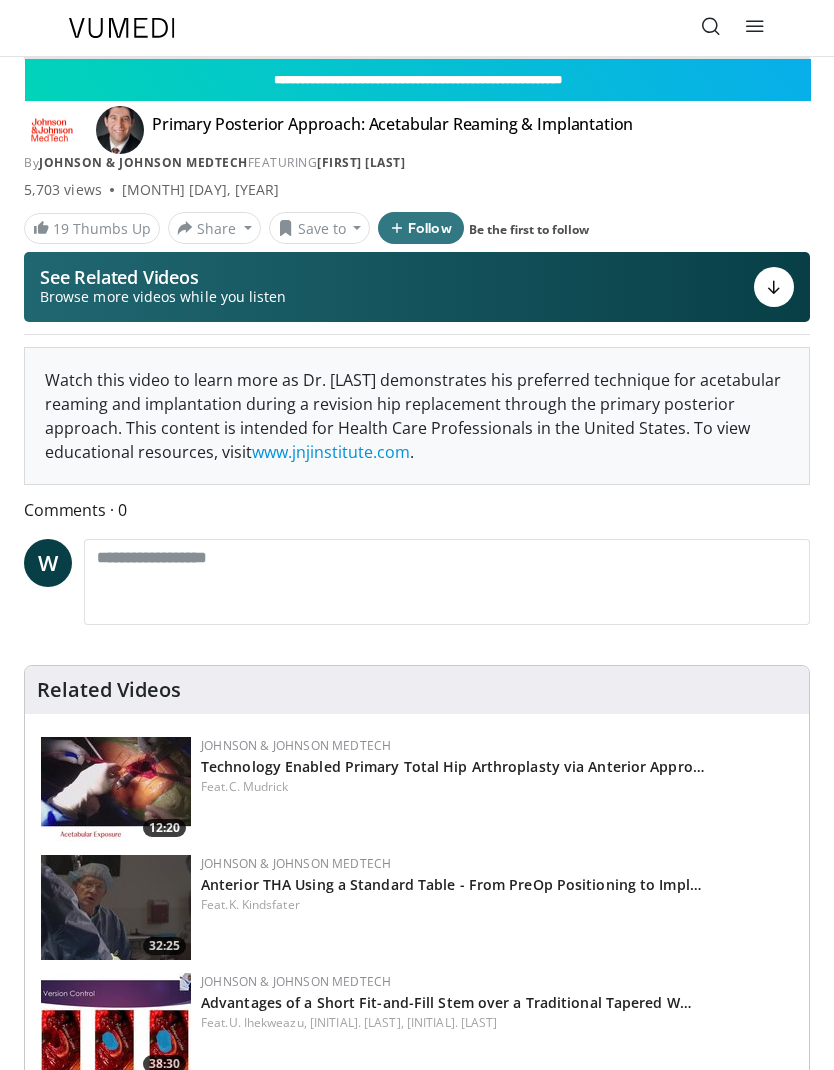 scroll, scrollTop: 0, scrollLeft: 0, axis: both 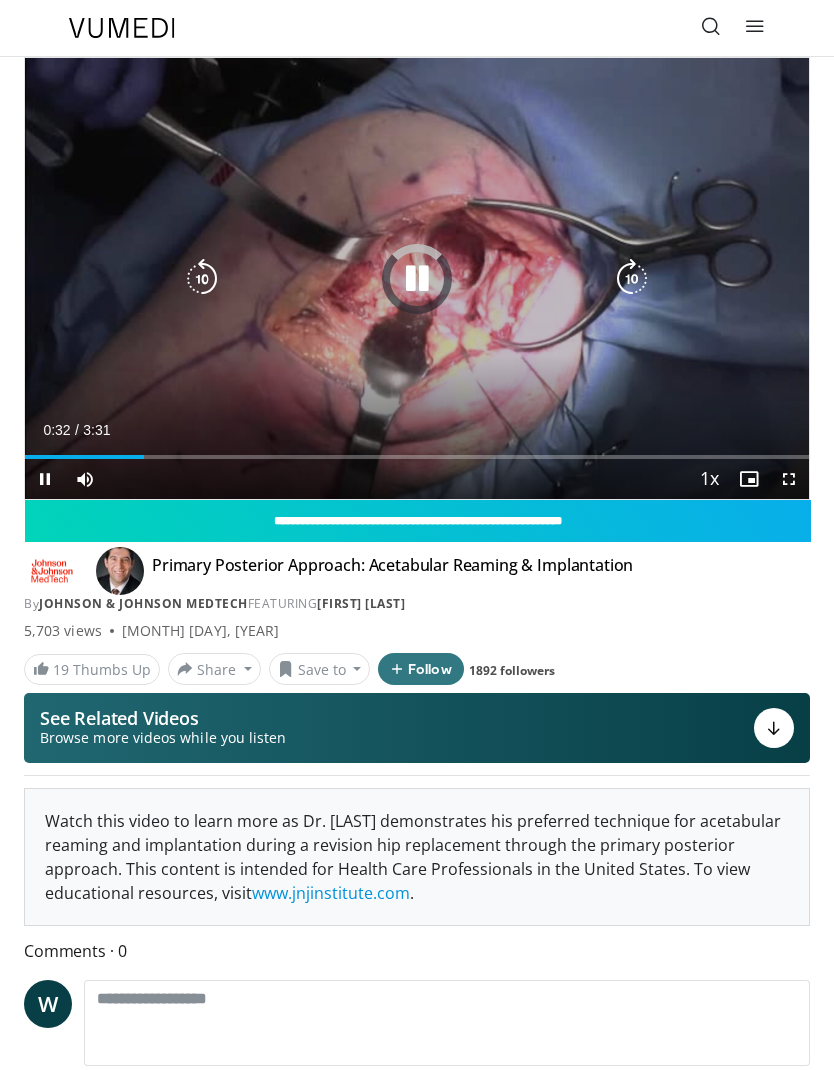 click at bounding box center (417, 279) 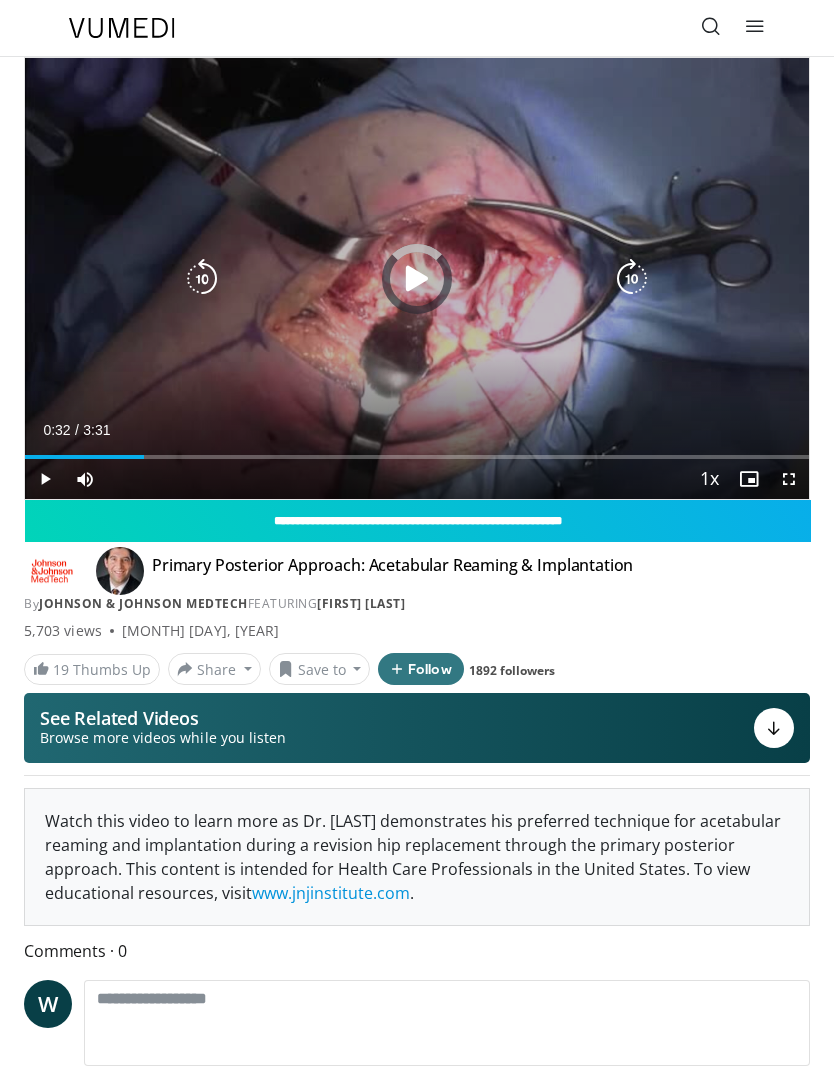 click at bounding box center (202, 279) 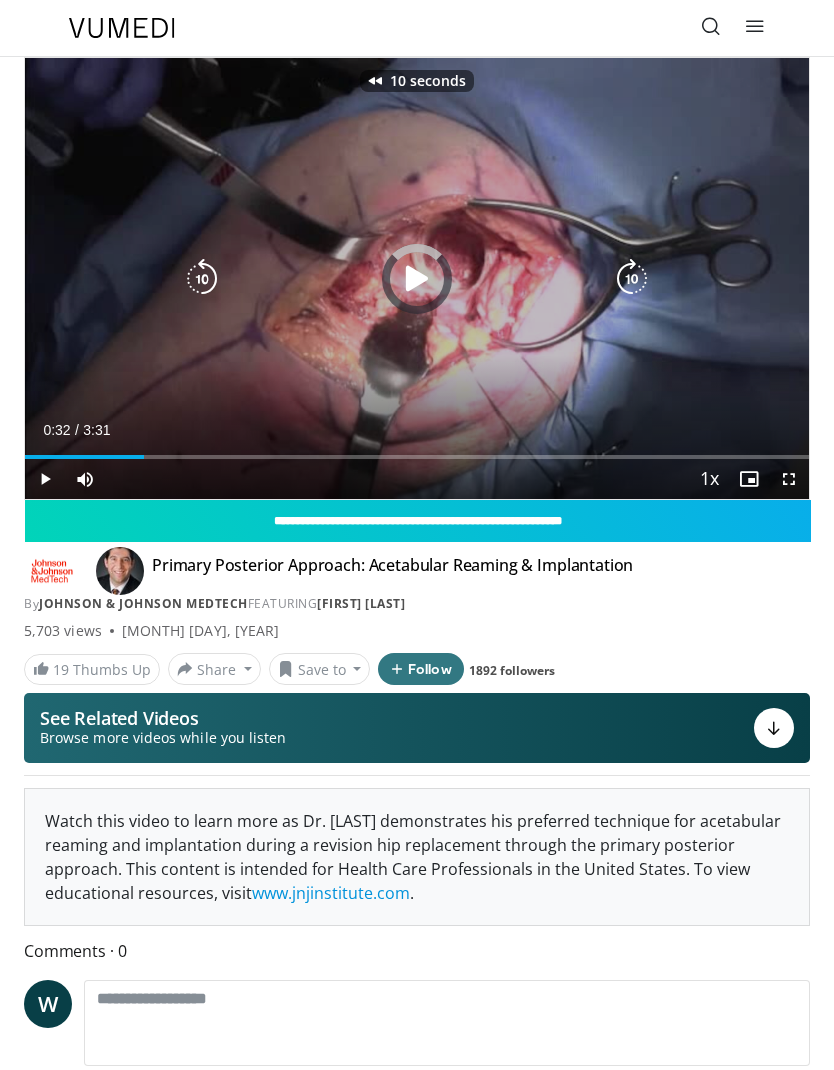click at bounding box center [417, 279] 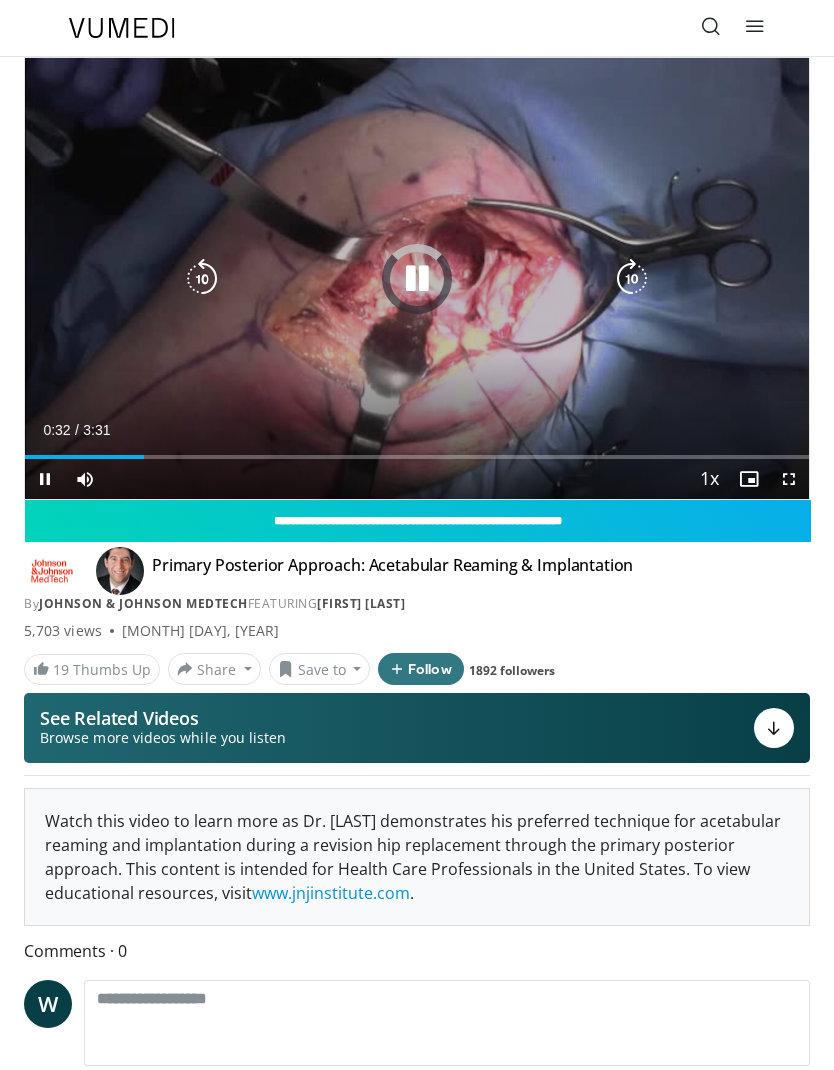 click at bounding box center [202, 279] 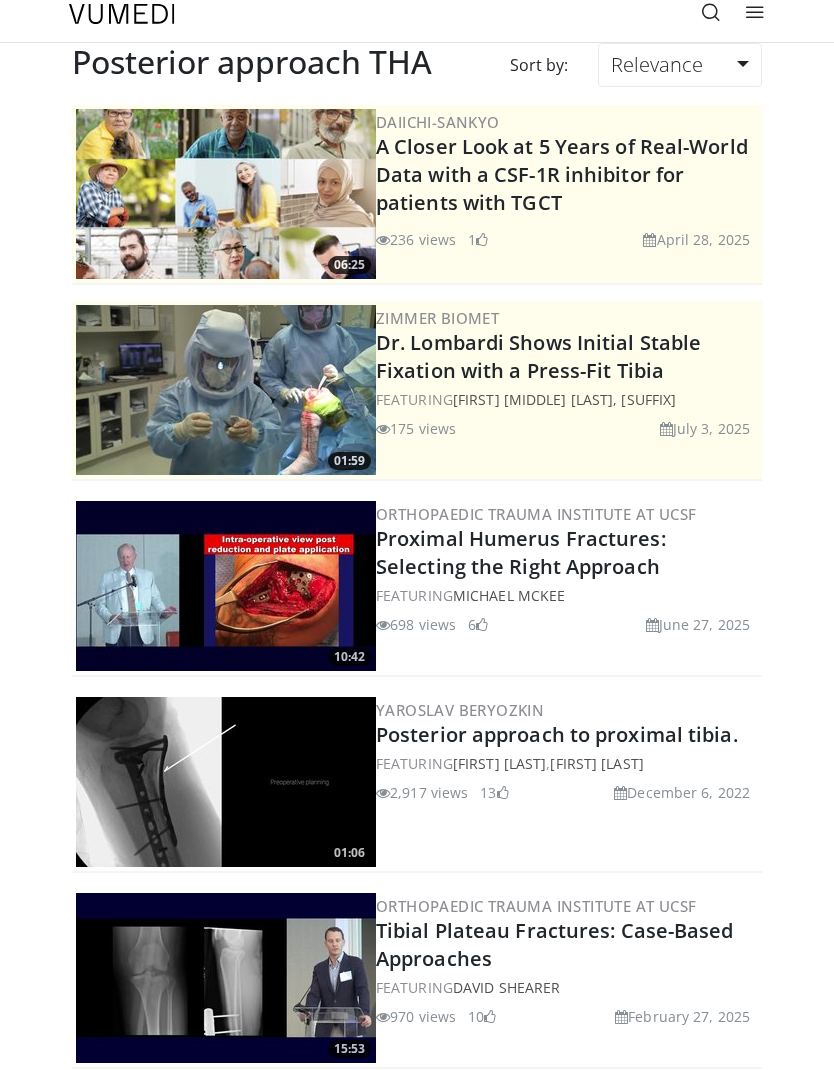 scroll, scrollTop: 18, scrollLeft: 0, axis: vertical 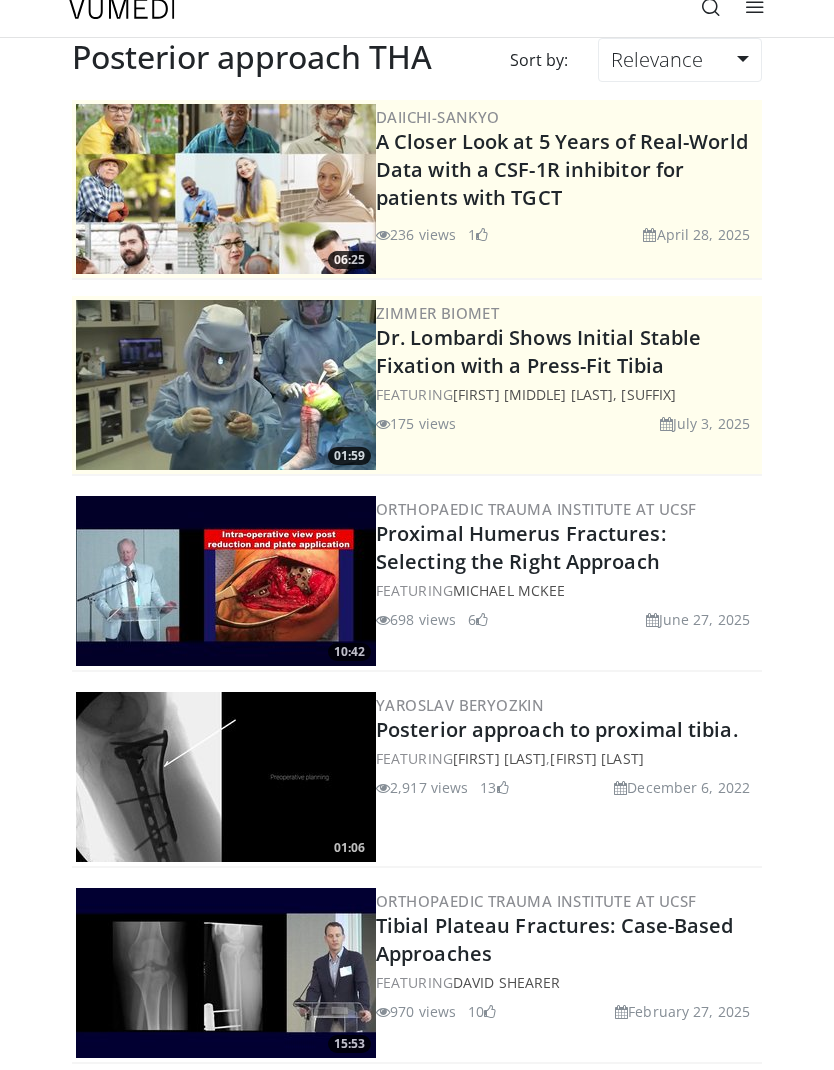 click at bounding box center (226, 386) 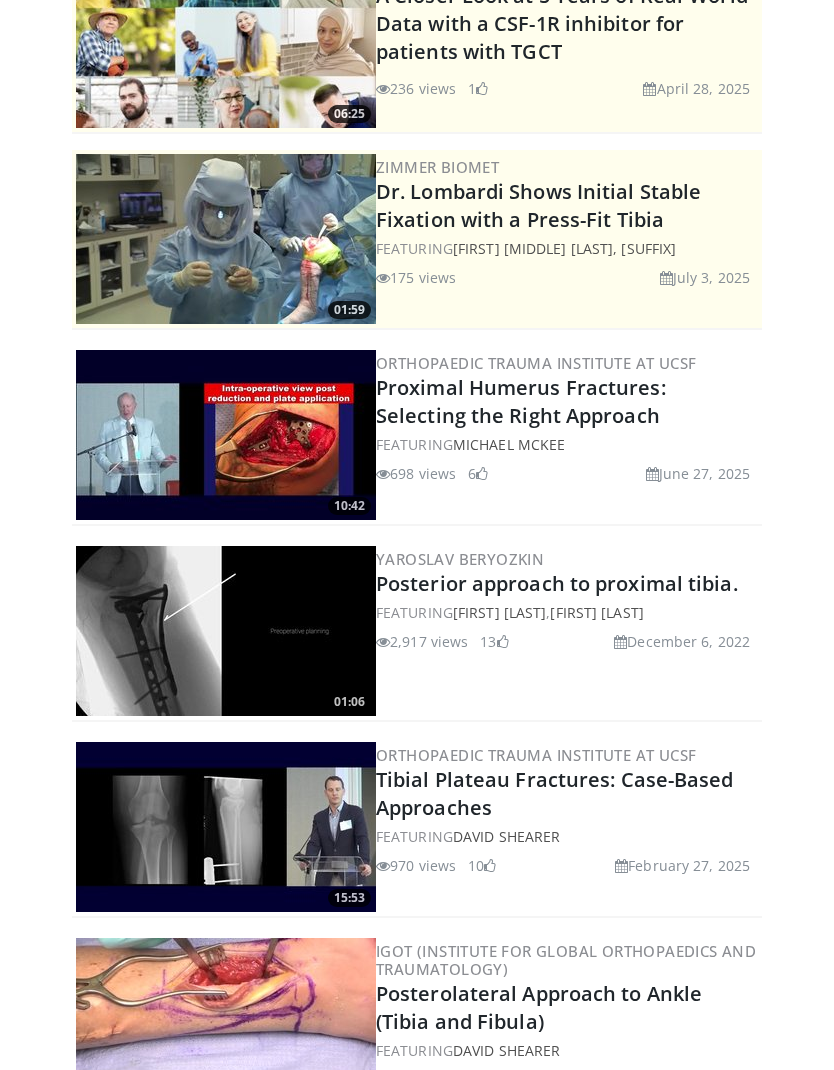 scroll, scrollTop: 0, scrollLeft: 0, axis: both 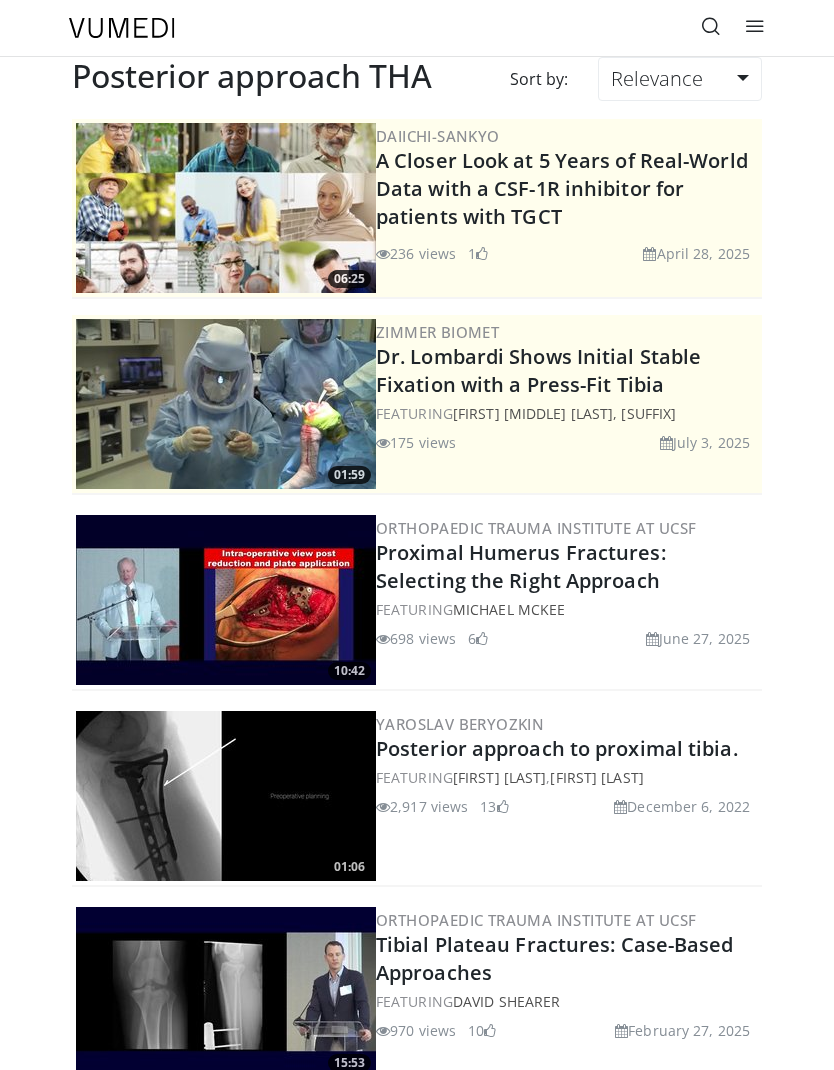 click at bounding box center (711, 28) 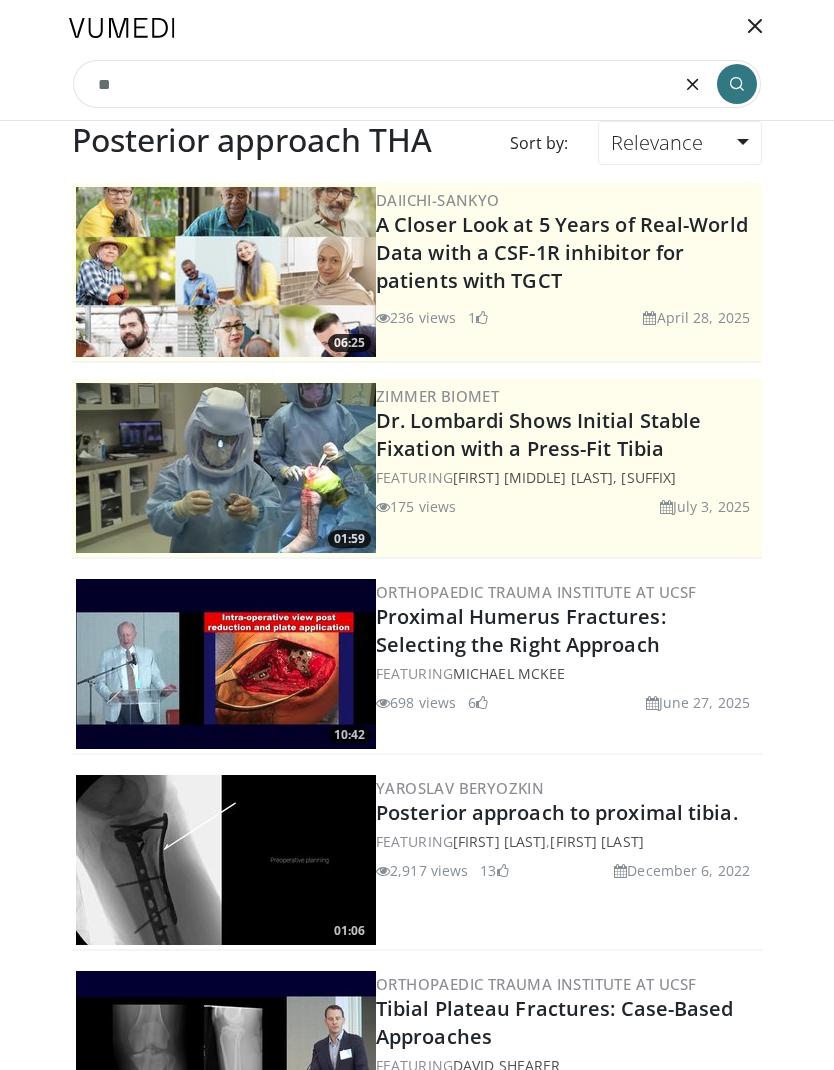 type on "*" 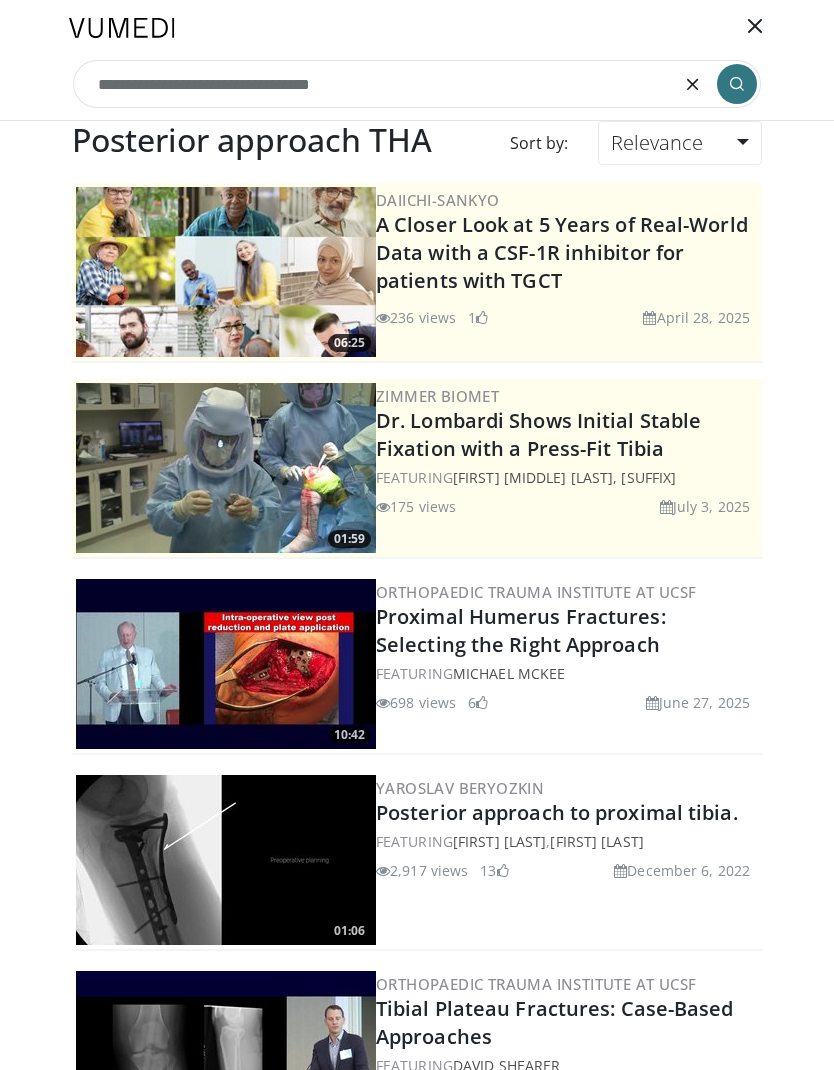 type on "**********" 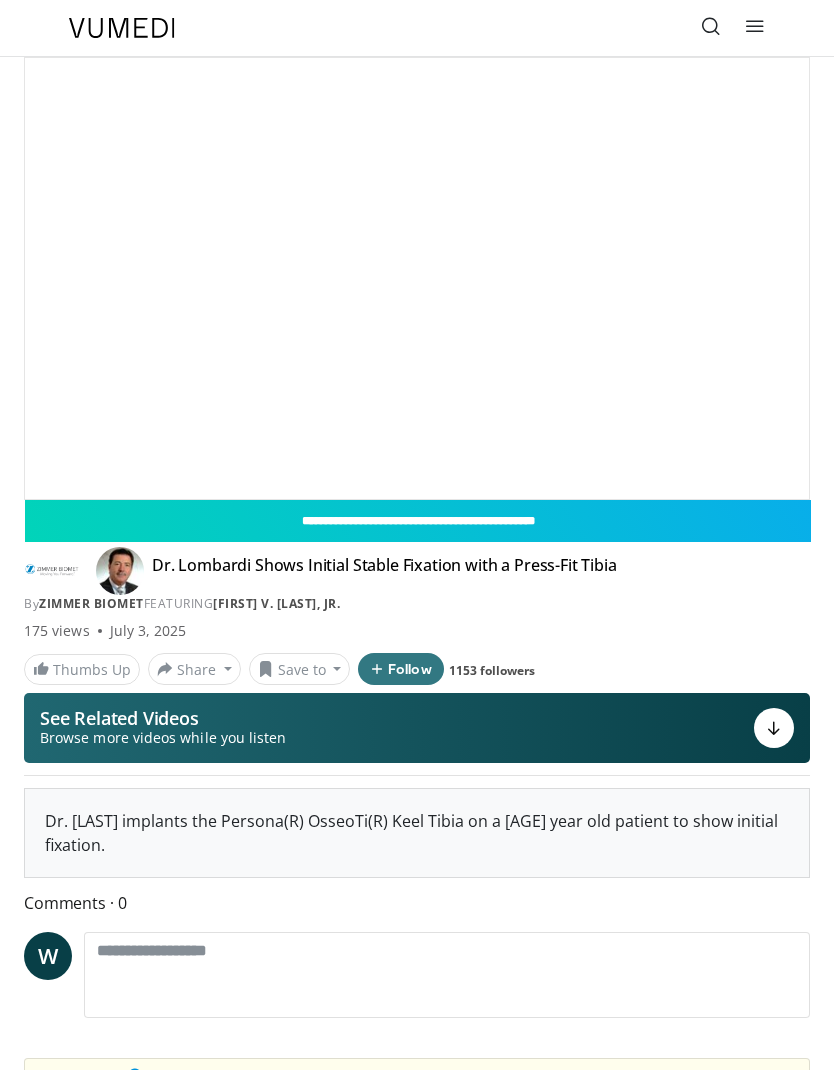 scroll, scrollTop: 0, scrollLeft: 0, axis: both 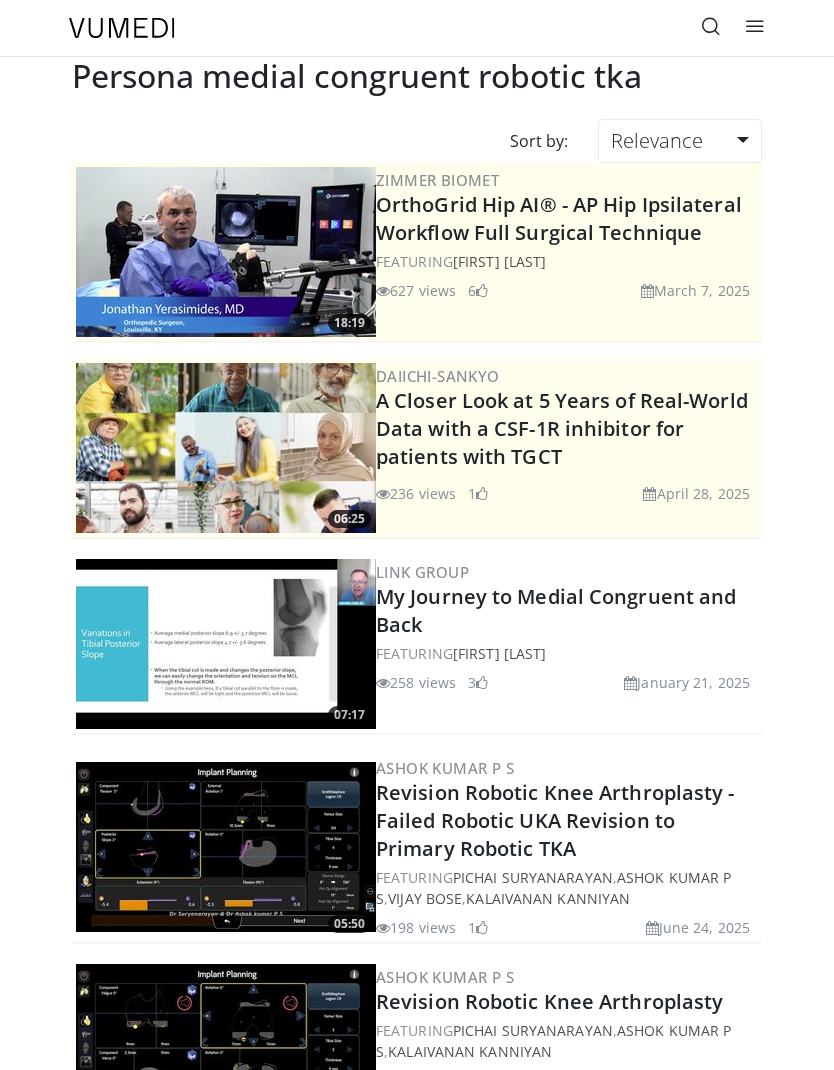 click at bounding box center (226, 644) 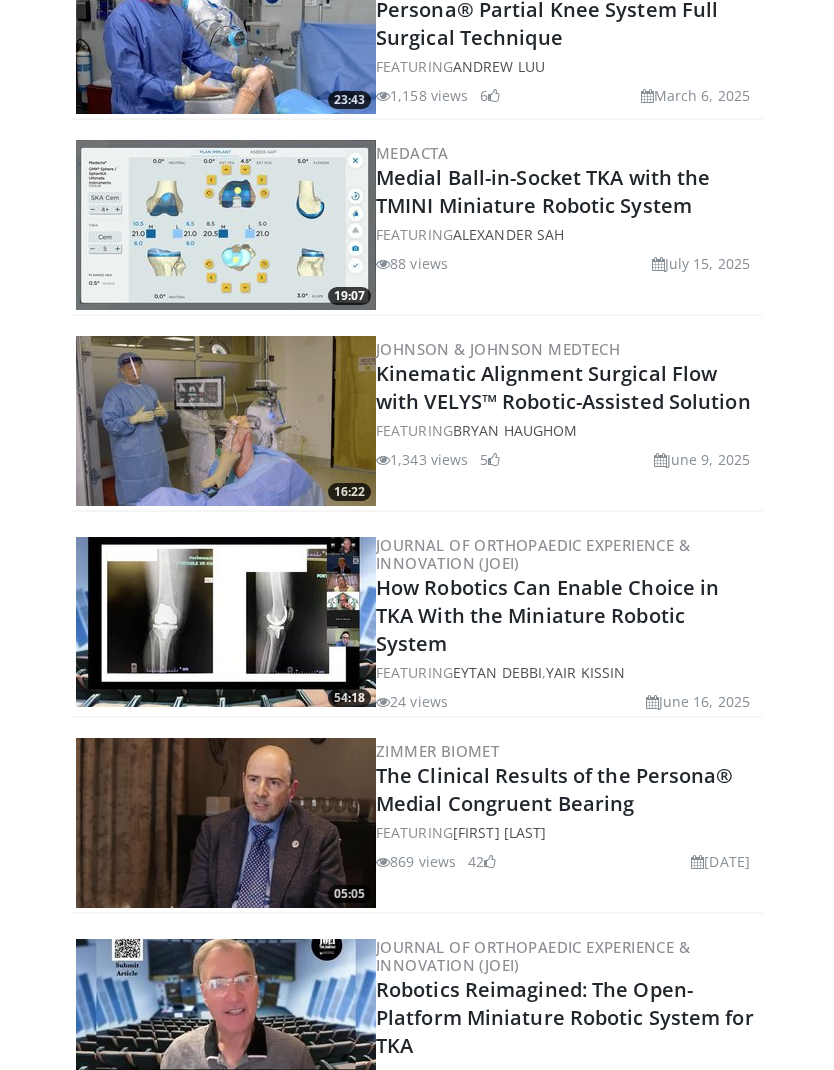 scroll, scrollTop: 1411, scrollLeft: 0, axis: vertical 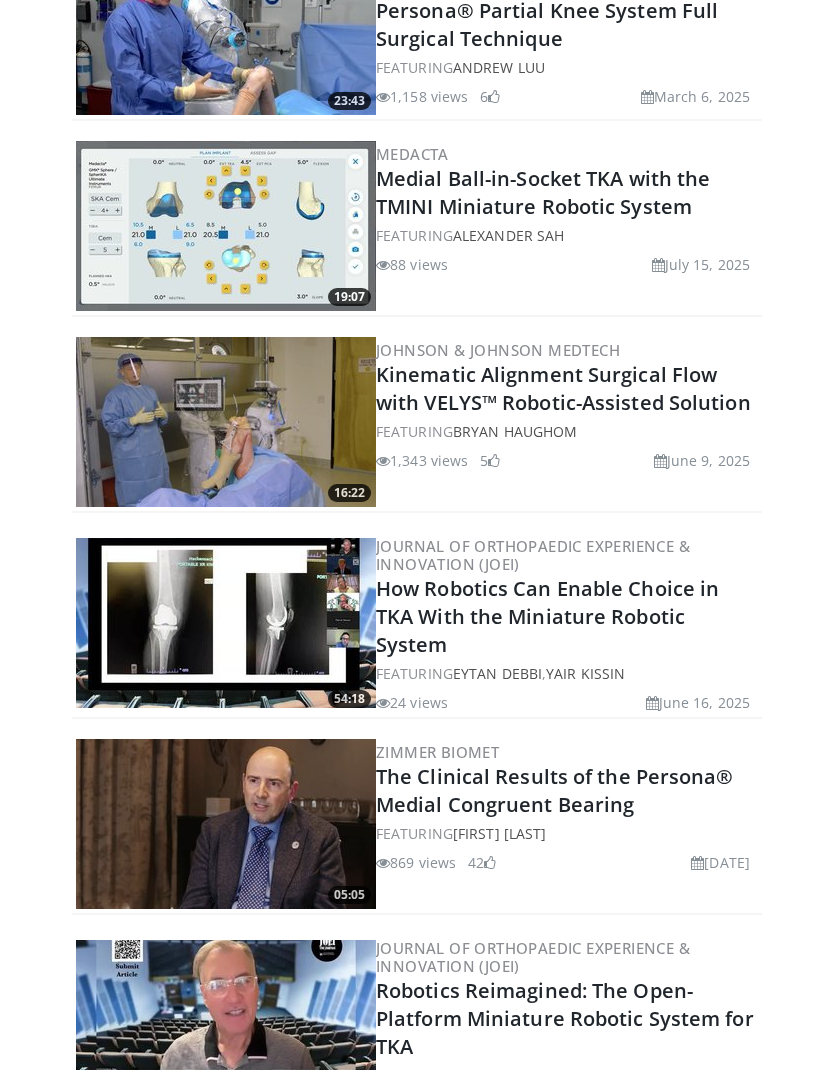 click on "Medial Ball-in-Socket TKA with the TMINI Miniature Robotic System" at bounding box center [543, 192] 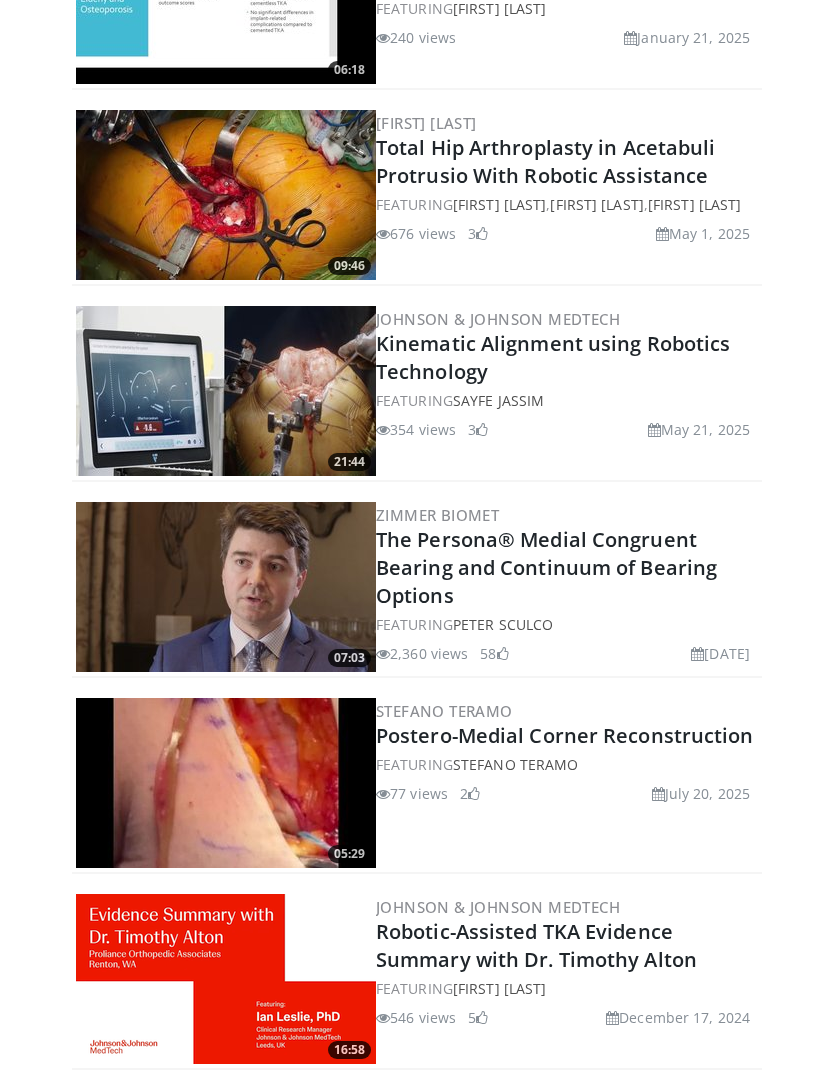 scroll, scrollTop: 3422, scrollLeft: 0, axis: vertical 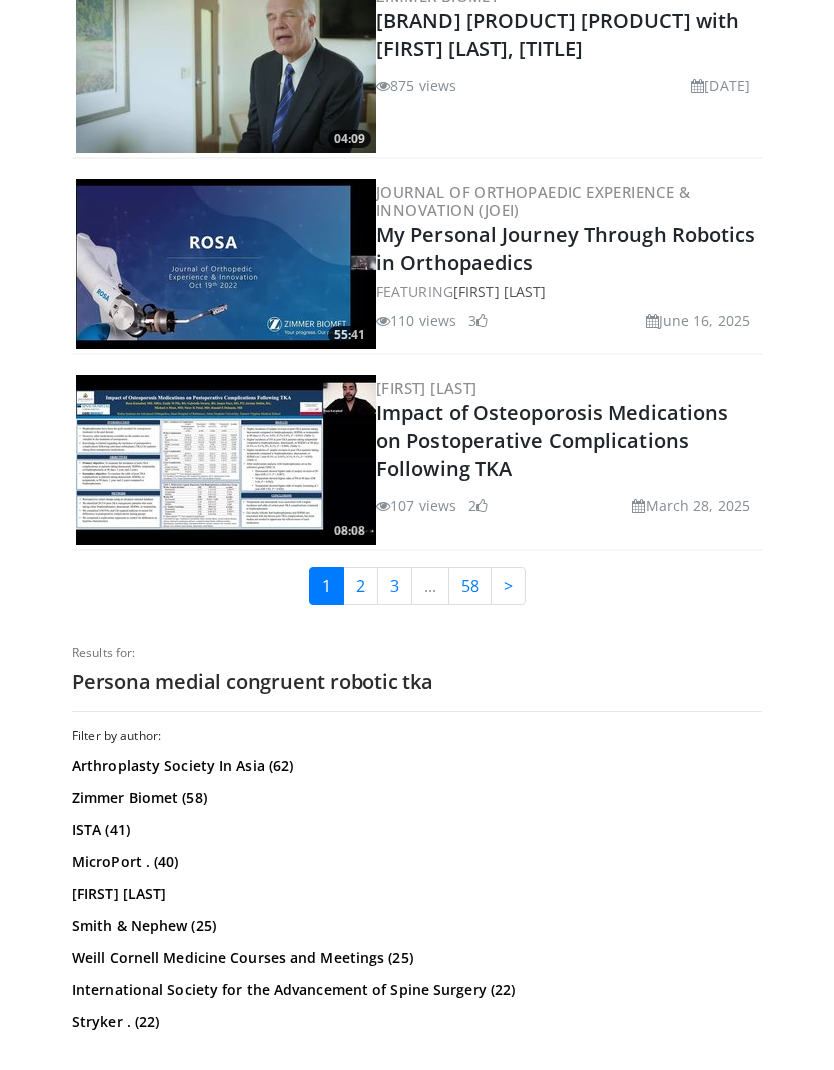 click on "2" at bounding box center (360, 587) 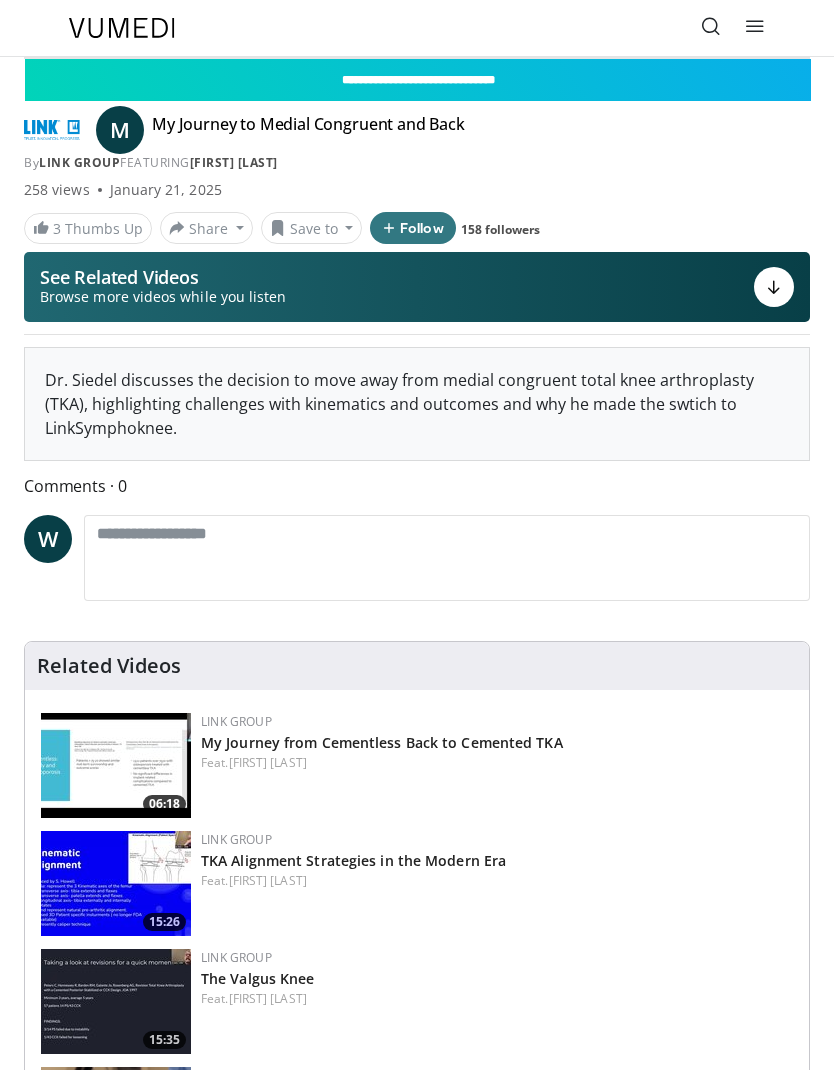 scroll, scrollTop: 0, scrollLeft: 0, axis: both 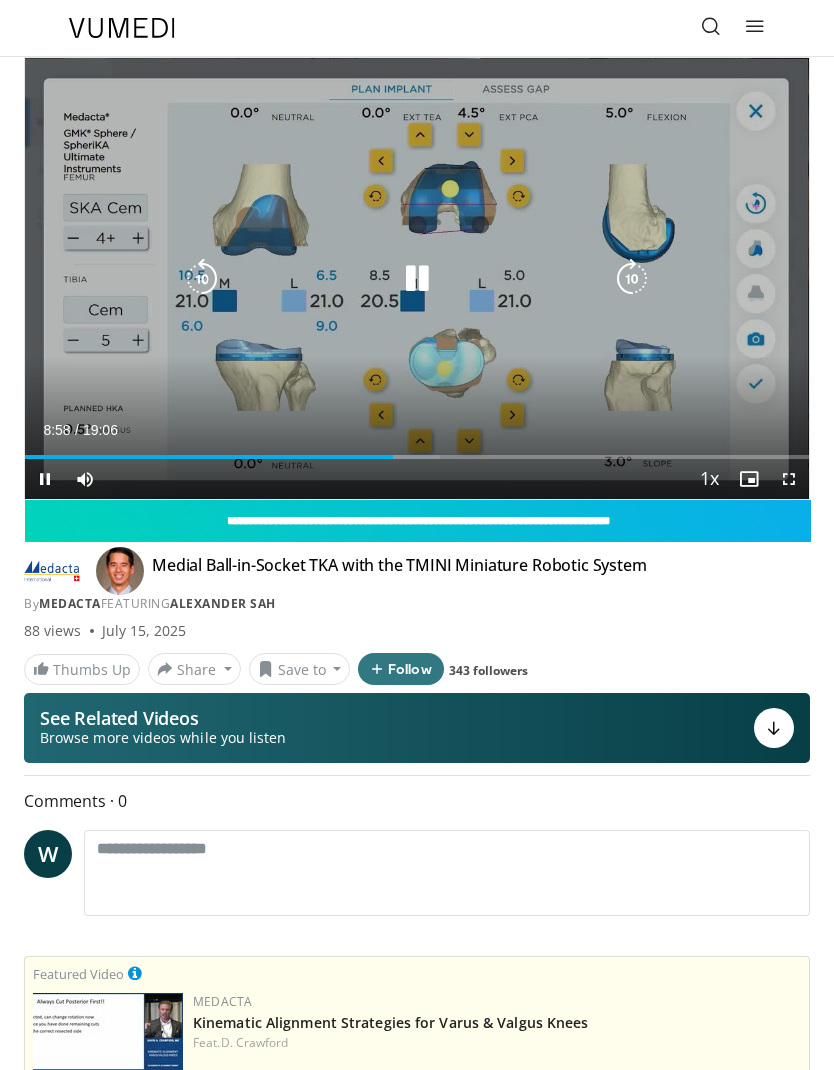 click at bounding box center [417, 279] 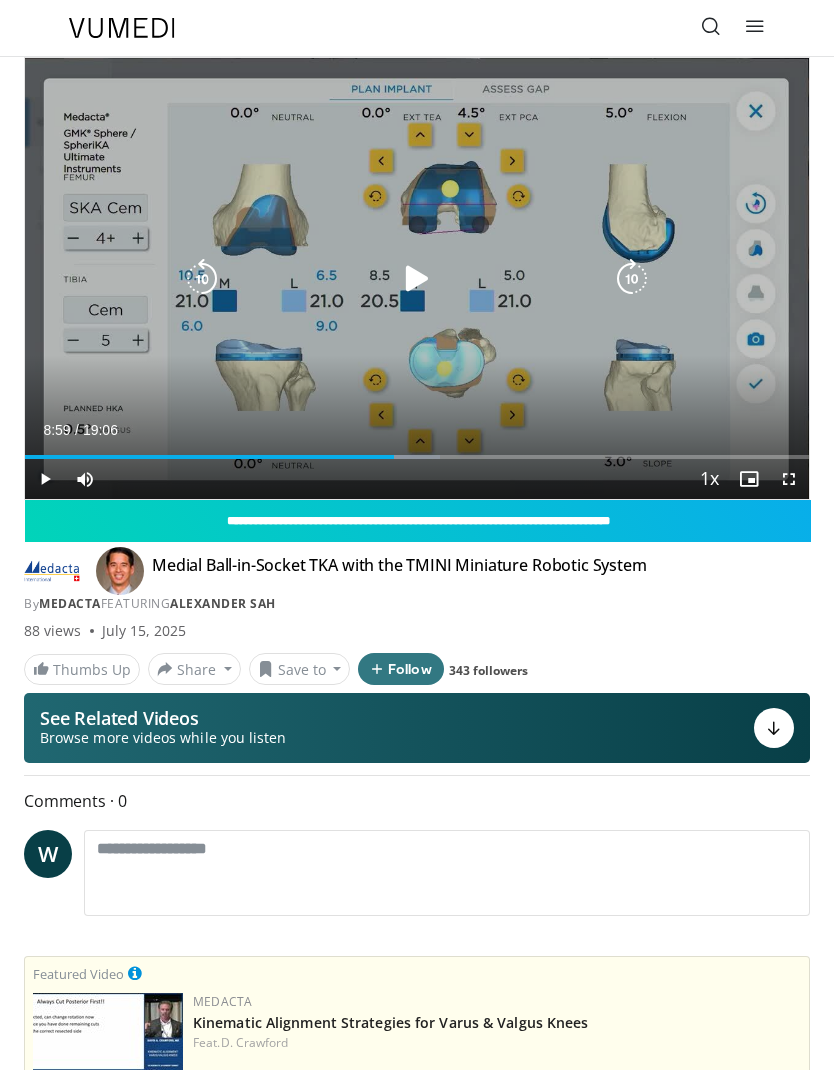 click at bounding box center [417, 279] 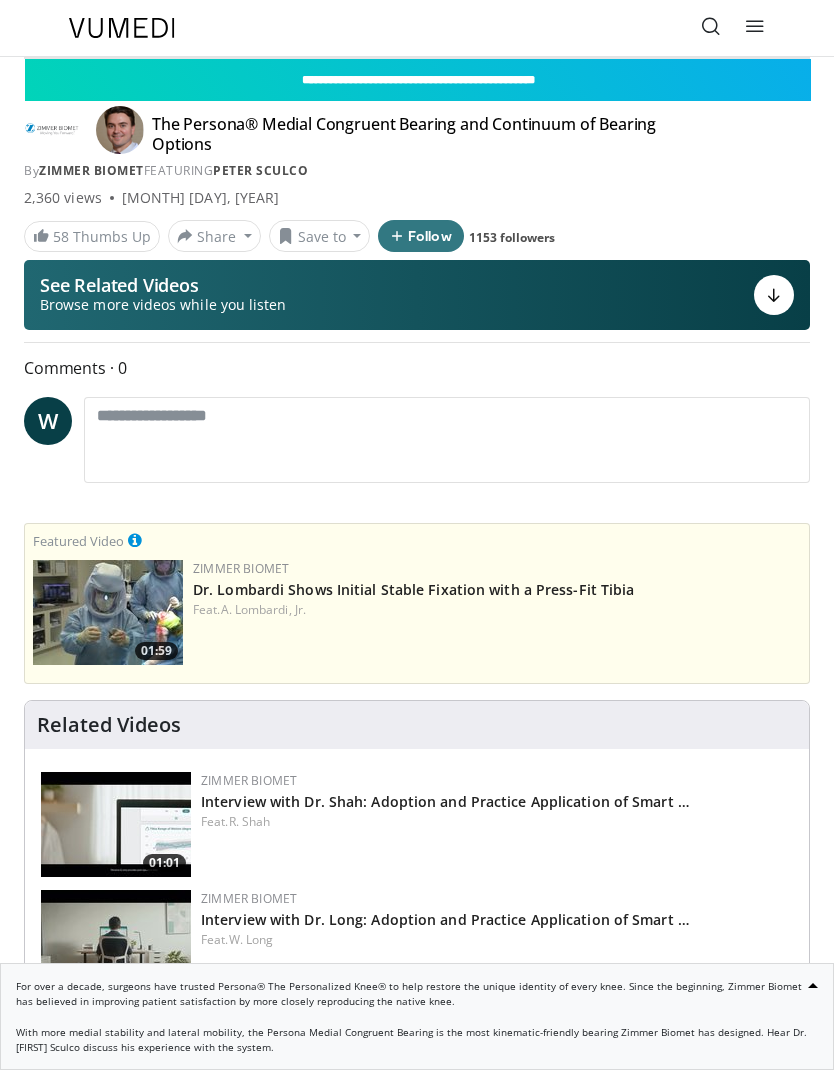 scroll, scrollTop: 0, scrollLeft: 0, axis: both 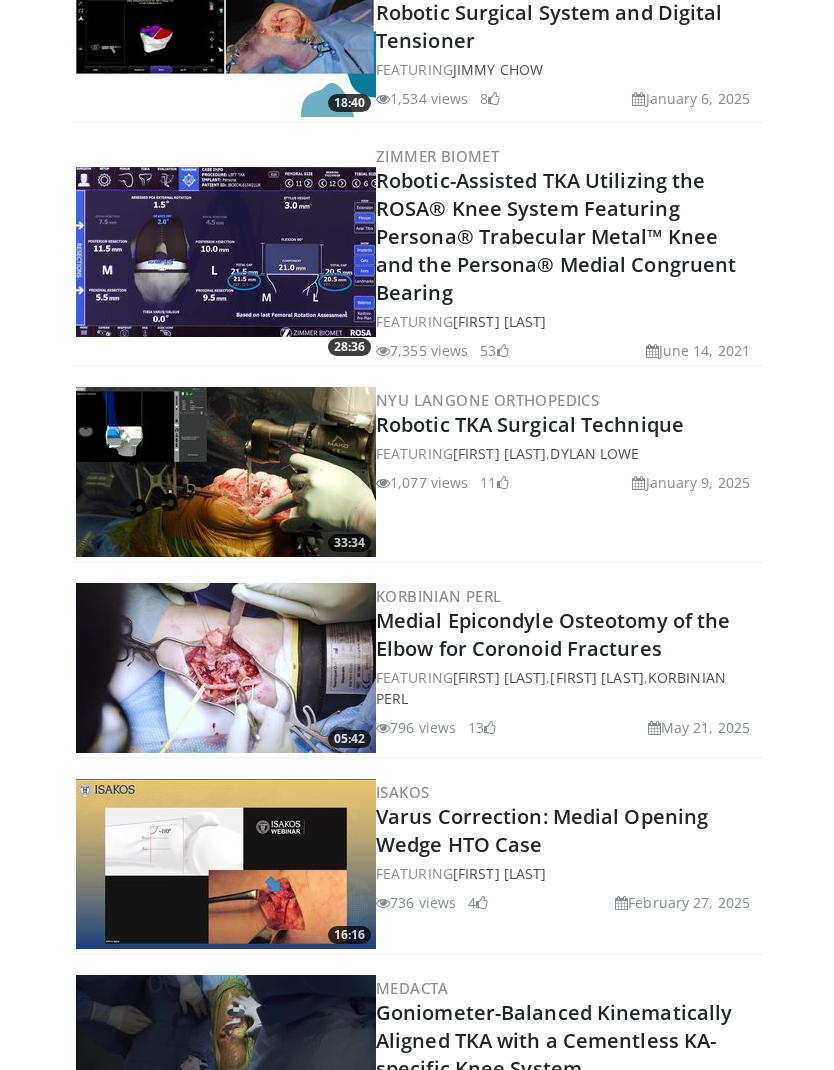 click at bounding box center [226, 253] 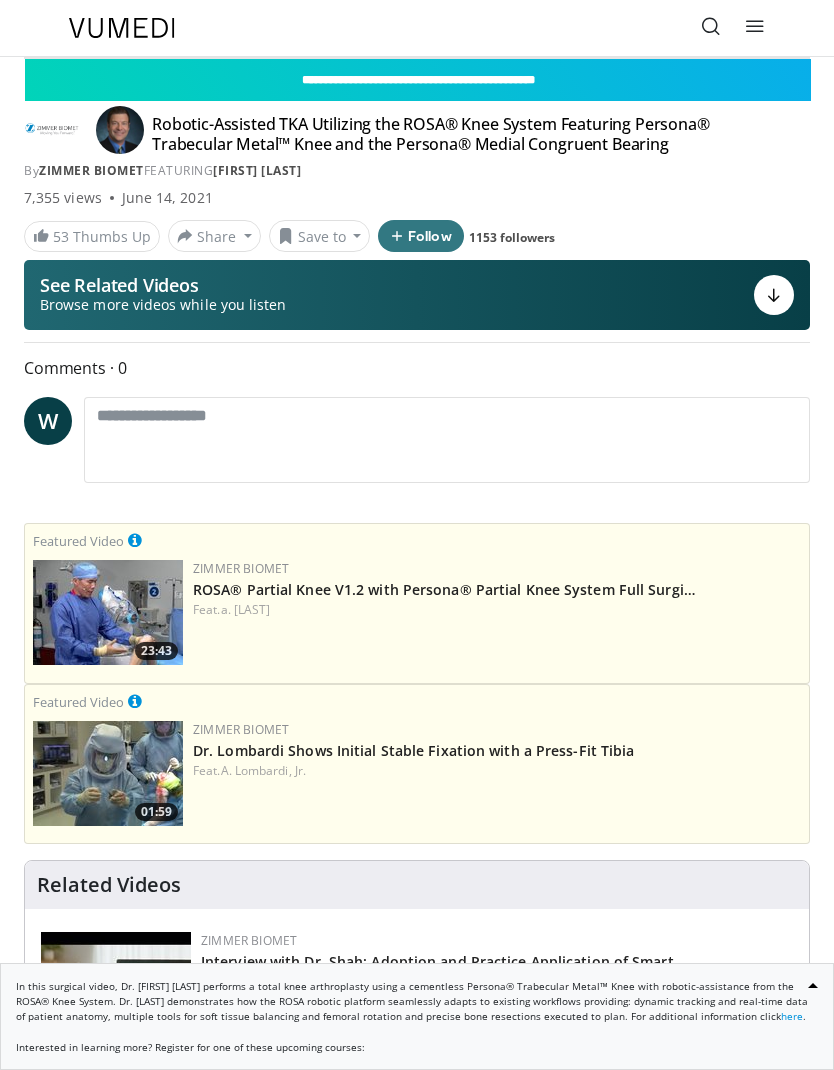 scroll, scrollTop: 0, scrollLeft: 0, axis: both 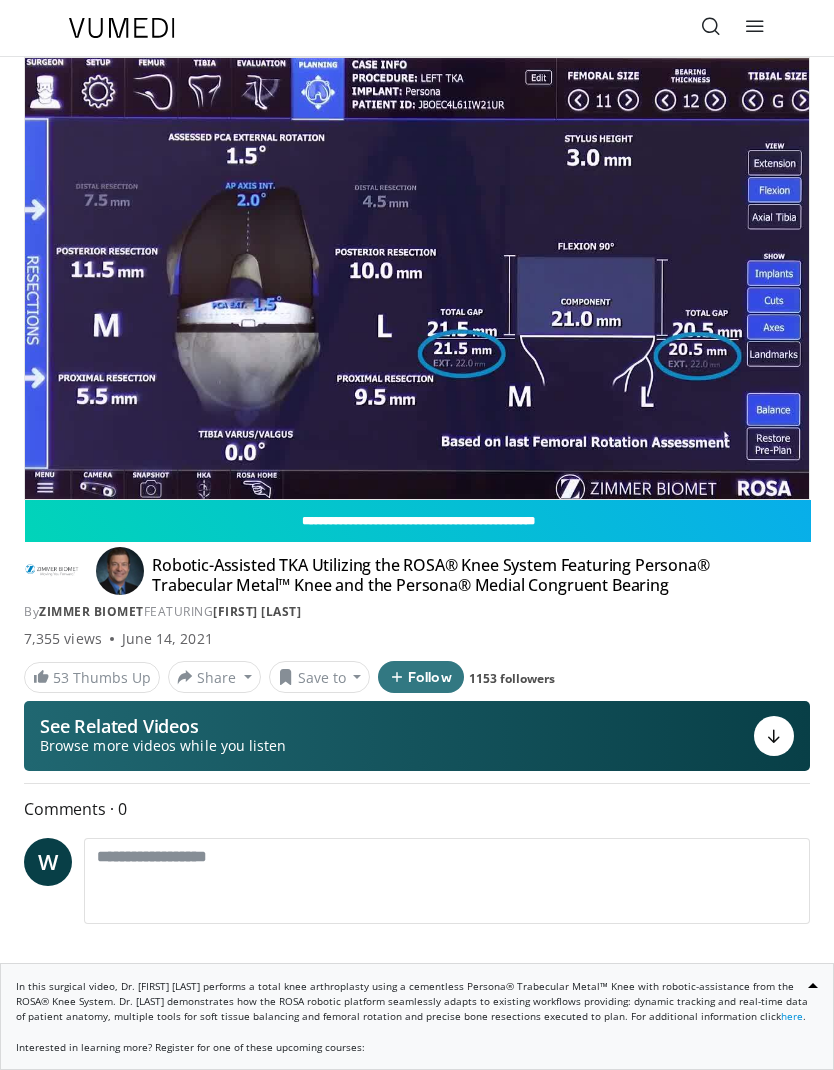 click on "**********" at bounding box center [418, 521] 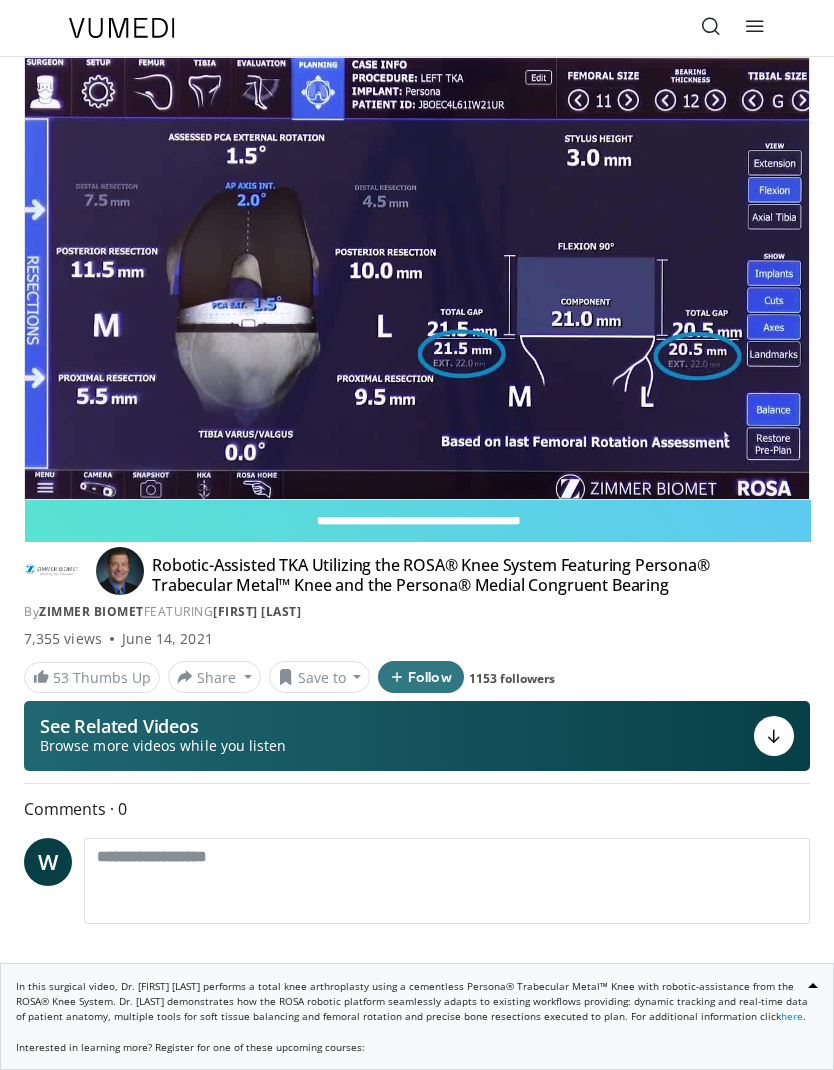 click on "Specialties
Adult & Family Medicine
Allergy, Asthma, Immunology
Anesthesiology
Cardiology
Dental
Dermatology
Endocrinology
Gastroenterology & Hepatology
General Surgery
Hematology & Oncology
Infectious Disease
Nephrology
Neurology
Neurosurgery
Obstetrics & Gynecology
Ophthalmology
Oral Maxillofacial
Orthopaedics
Otolaryngology
Pediatrics
Plastic Surgery
Podiatry
Psychiatry
Pulmonology
Radiation Oncology
Radiology
Rheumatology
Urology
Browse
Videos" at bounding box center (417, 28) 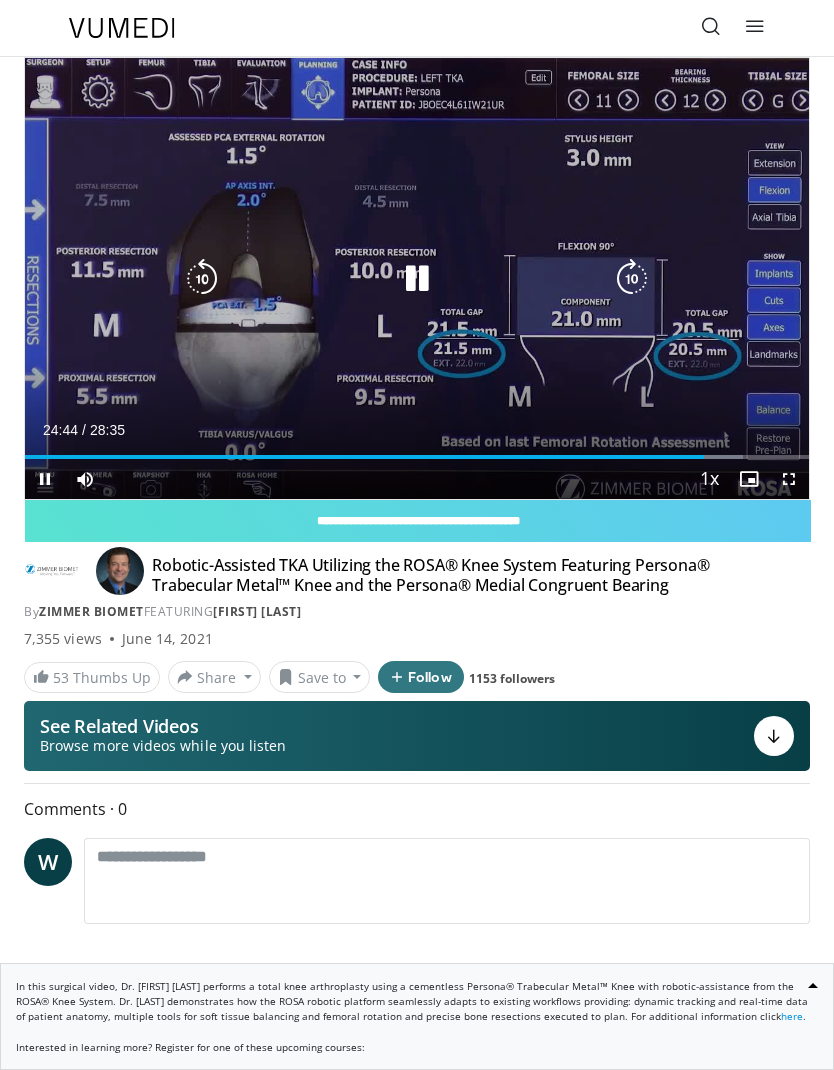 click at bounding box center [202, 279] 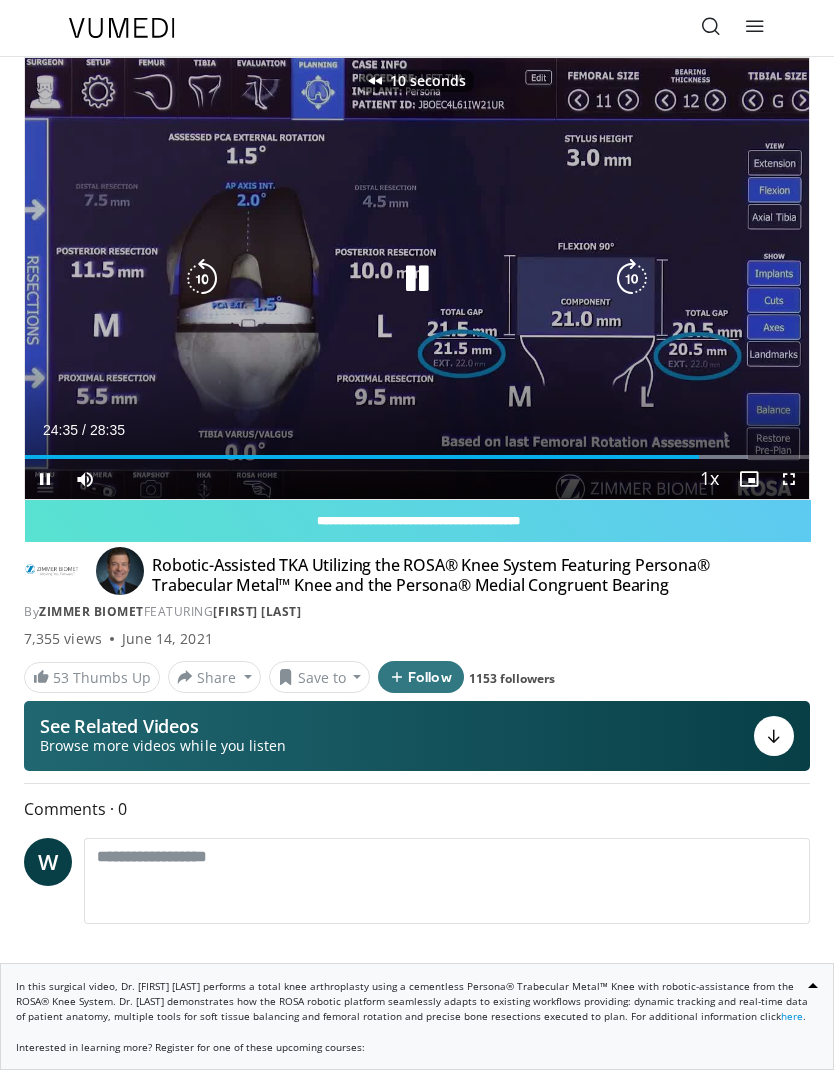 click at bounding box center (202, 279) 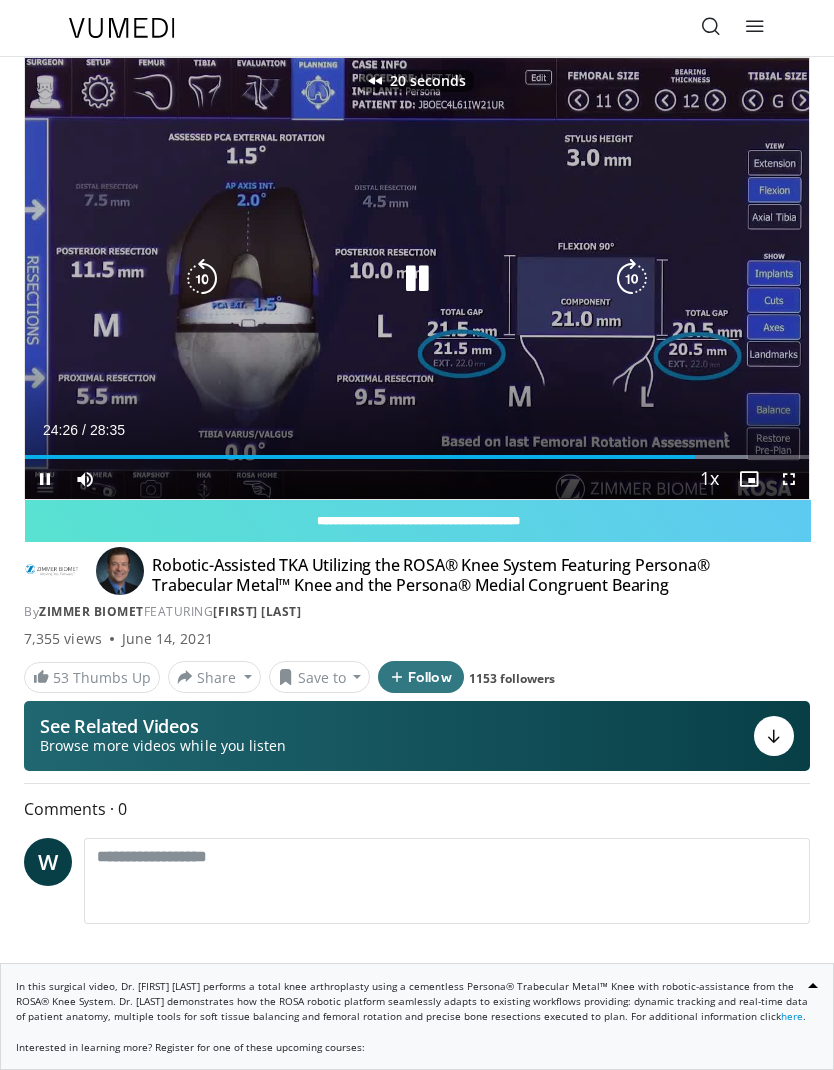 click at bounding box center (202, 279) 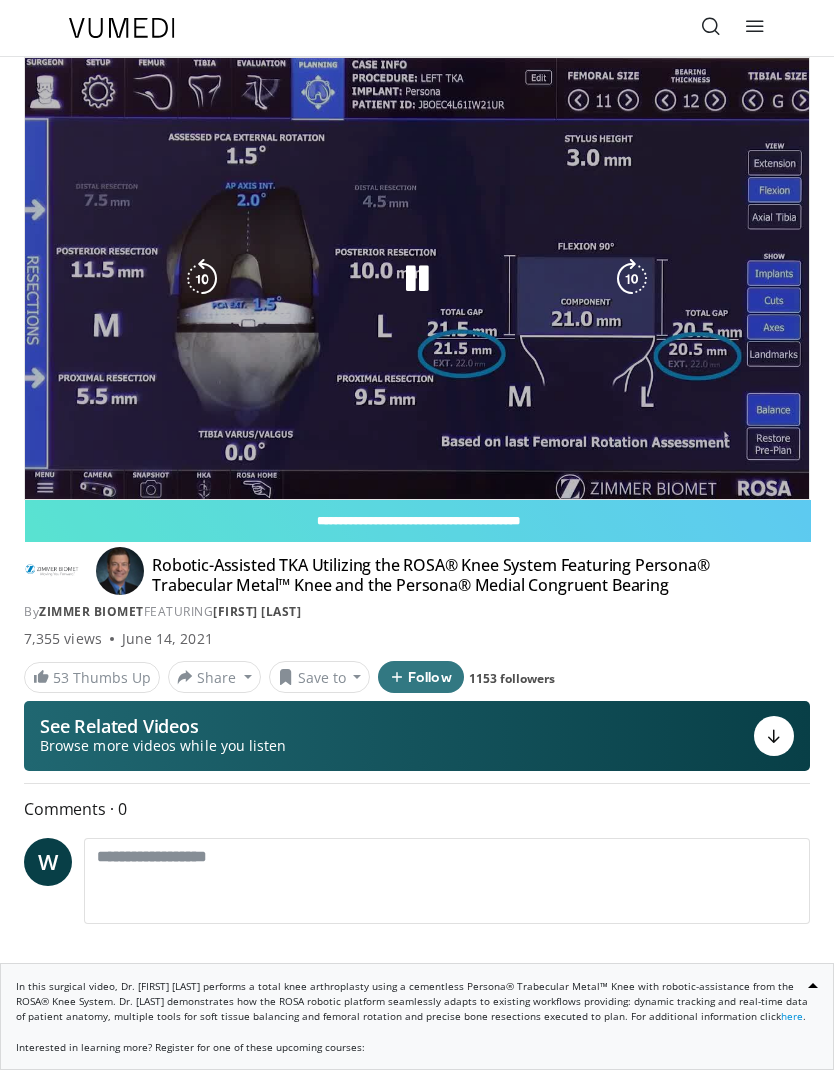 click at bounding box center (202, 279) 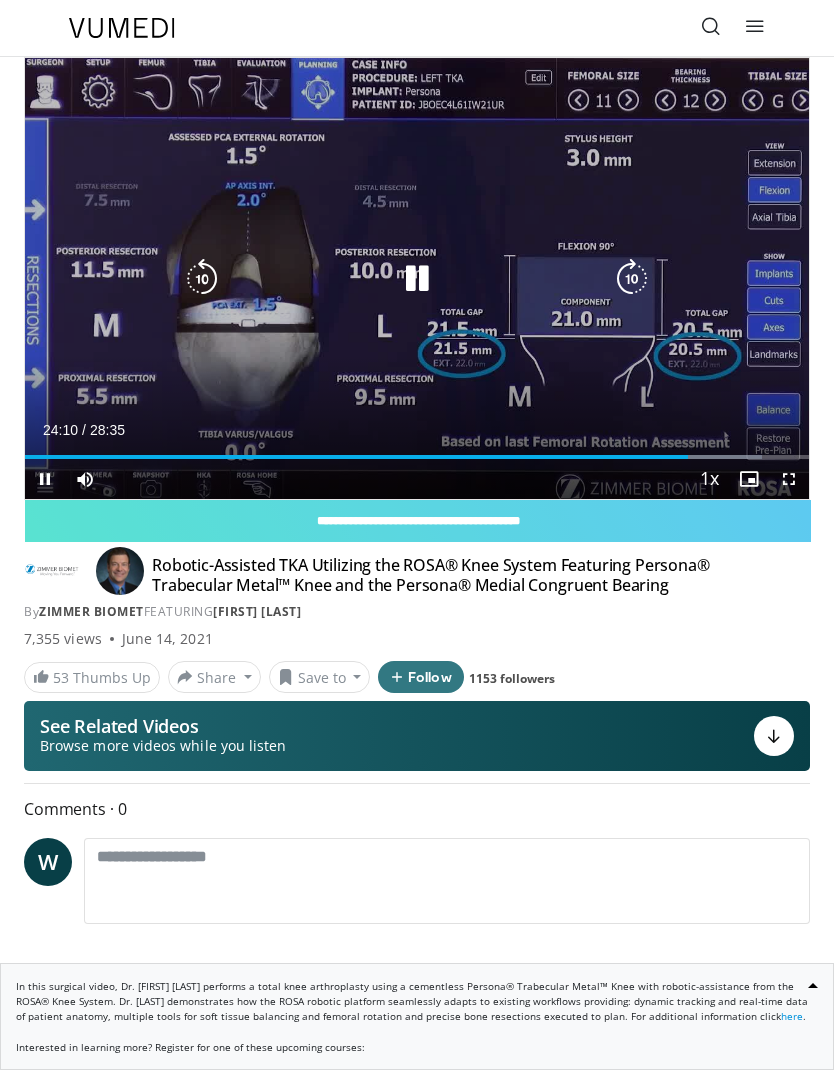 click at bounding box center [202, 279] 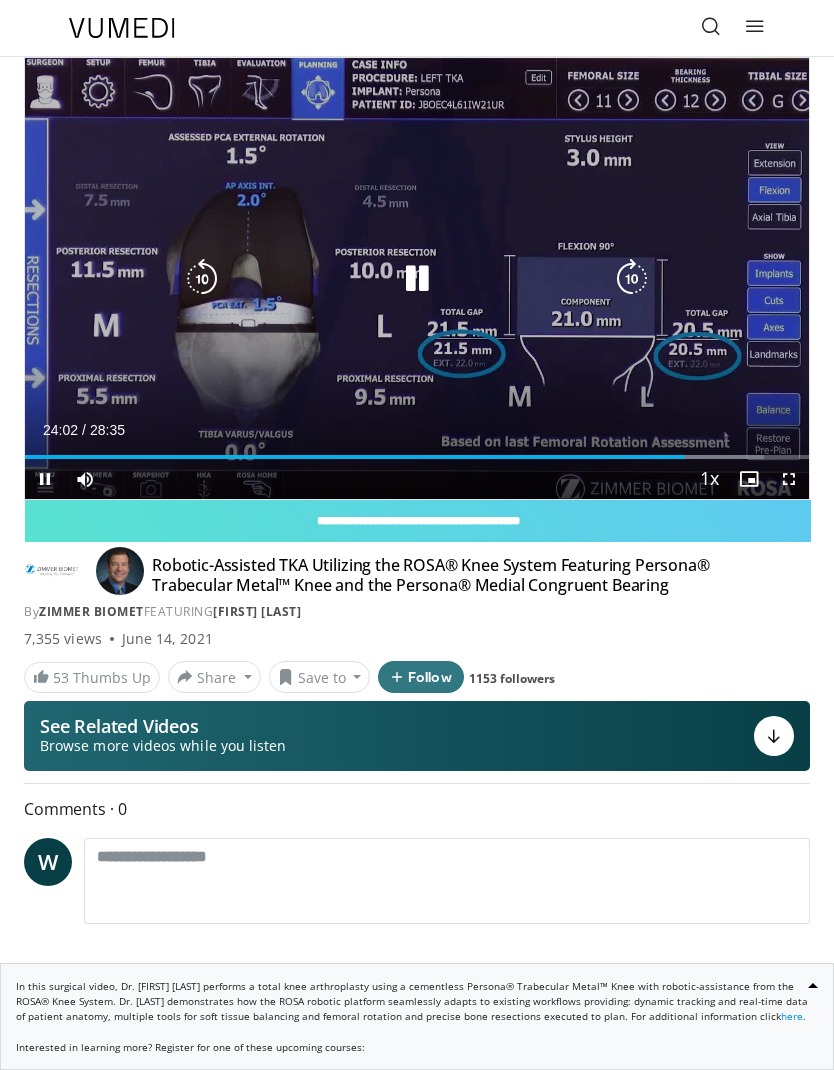 click at bounding box center (202, 279) 